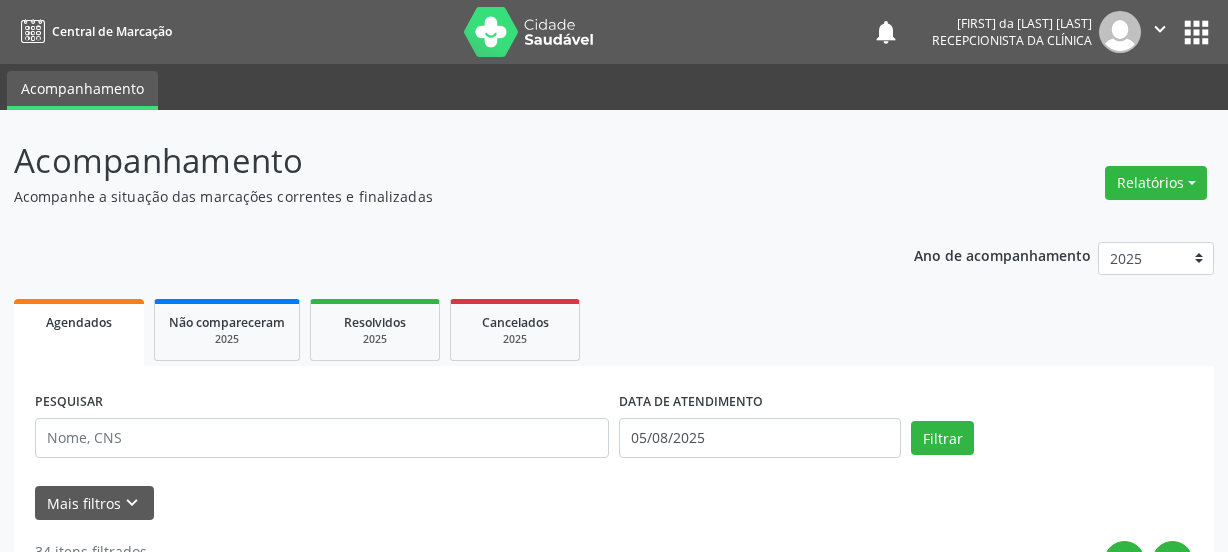 scroll, scrollTop: 0, scrollLeft: 0, axis: both 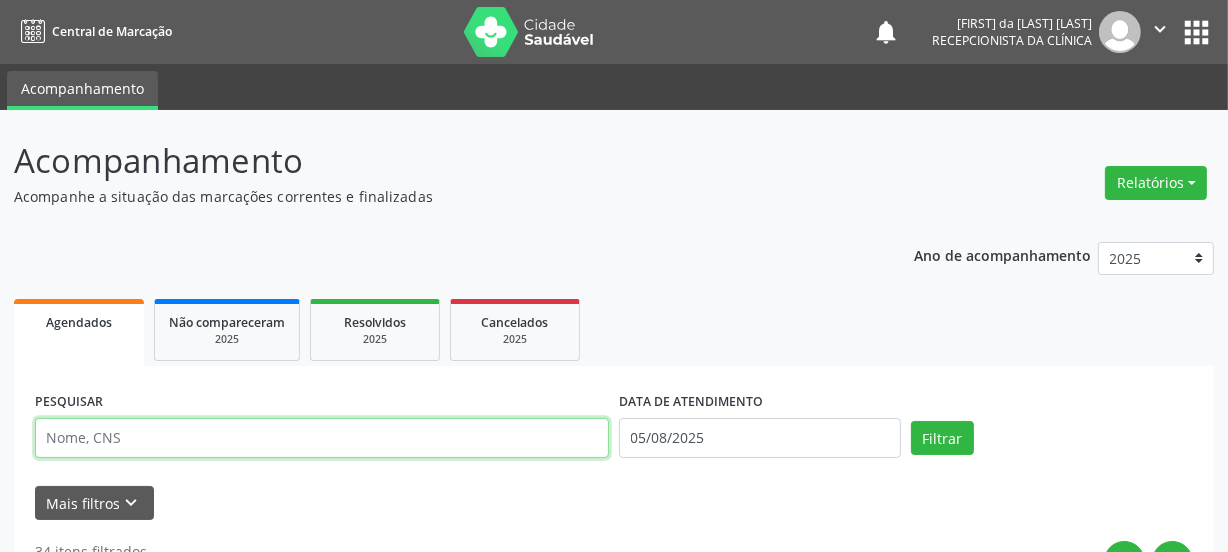 click at bounding box center (322, 438) 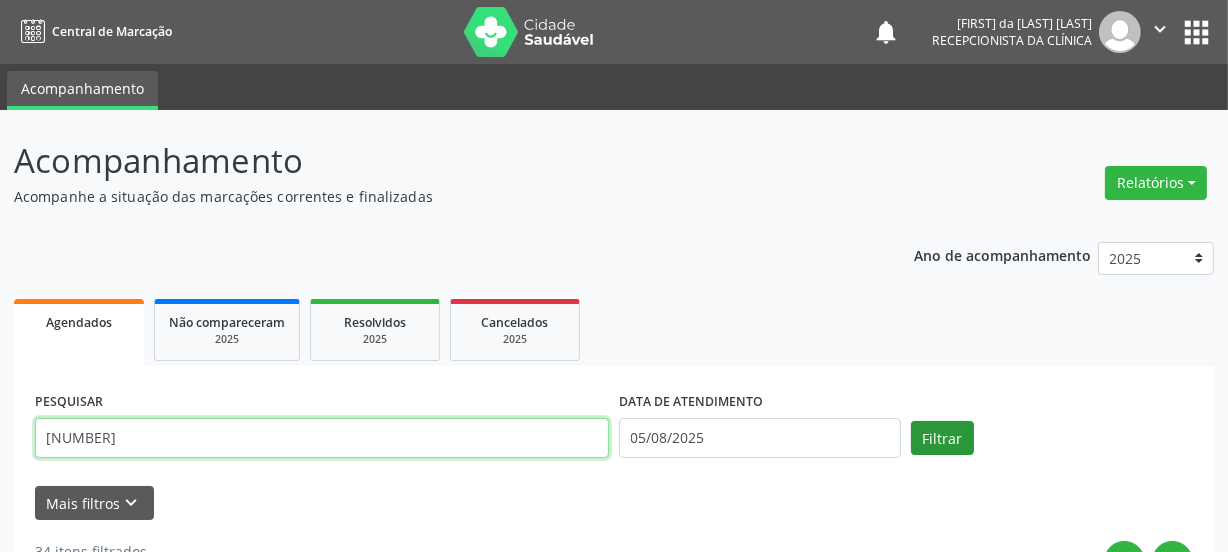 type on "[NUMBER]" 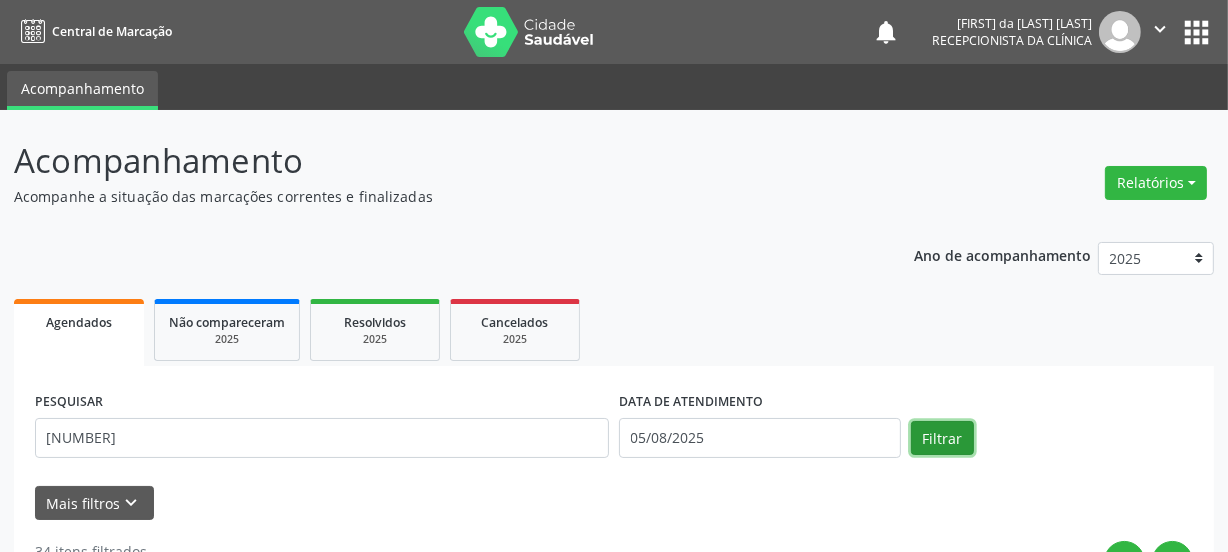 click on "Filtrar" at bounding box center [942, 438] 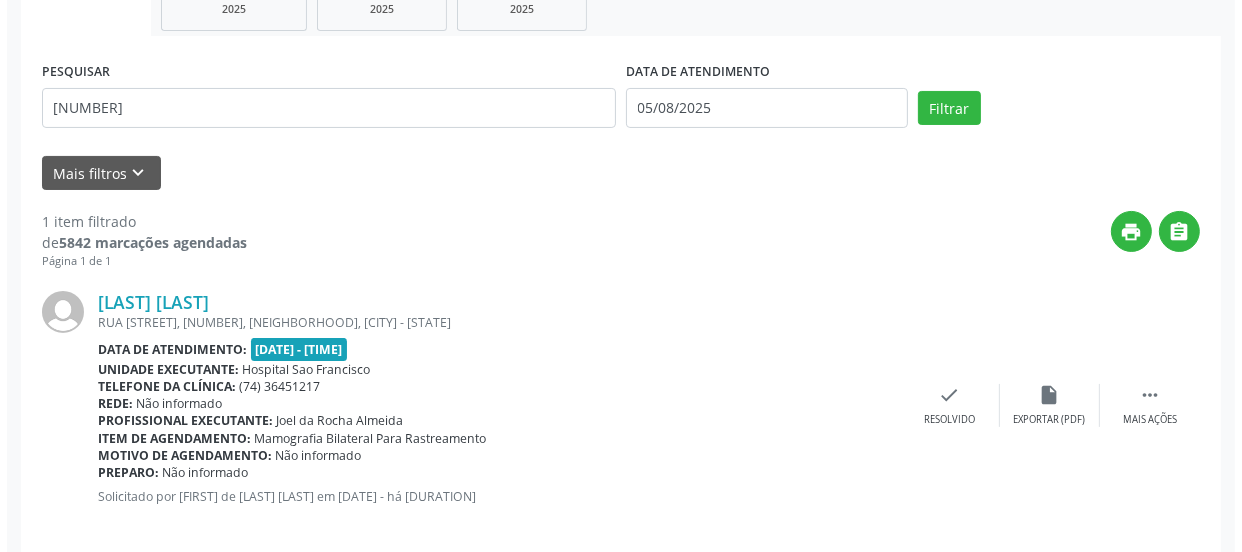 scroll, scrollTop: 352, scrollLeft: 0, axis: vertical 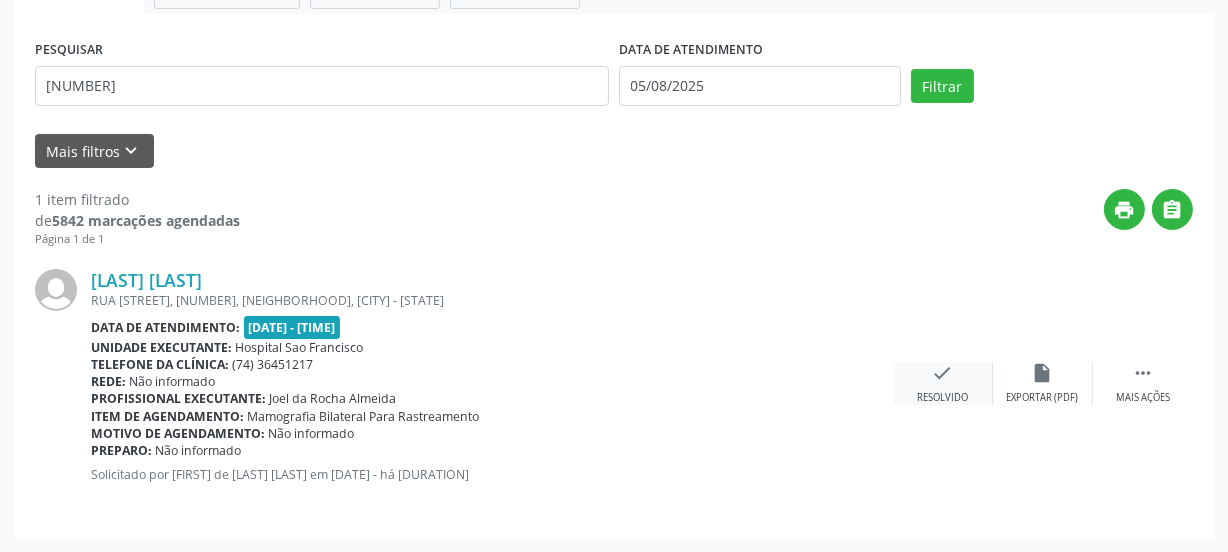 drag, startPoint x: 906, startPoint y: 393, endPoint x: 922, endPoint y: 394, distance: 16.03122 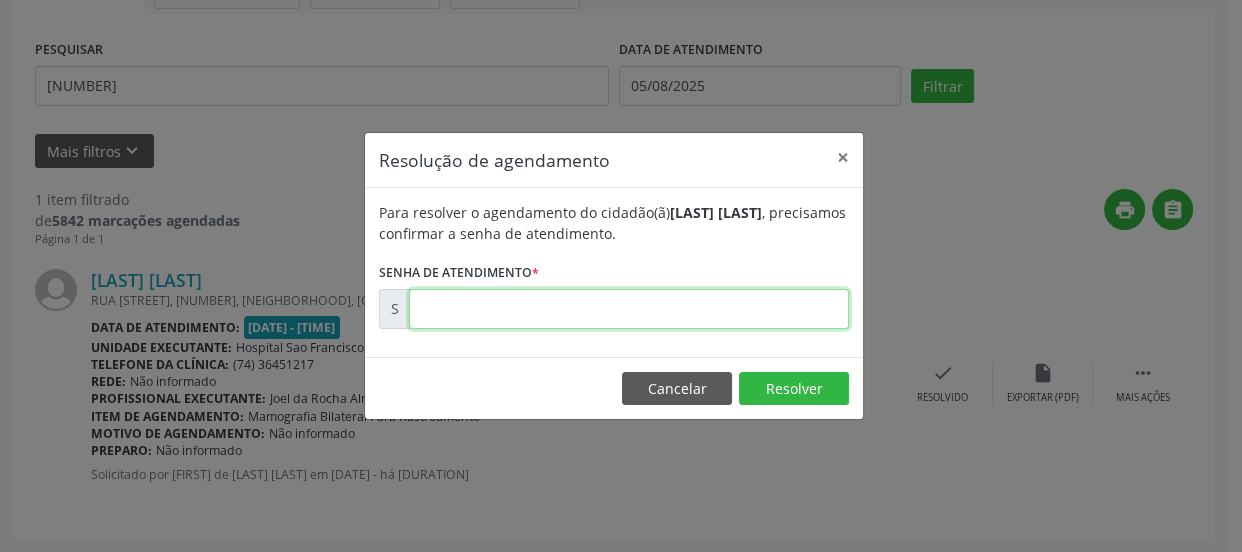 click at bounding box center [629, 309] 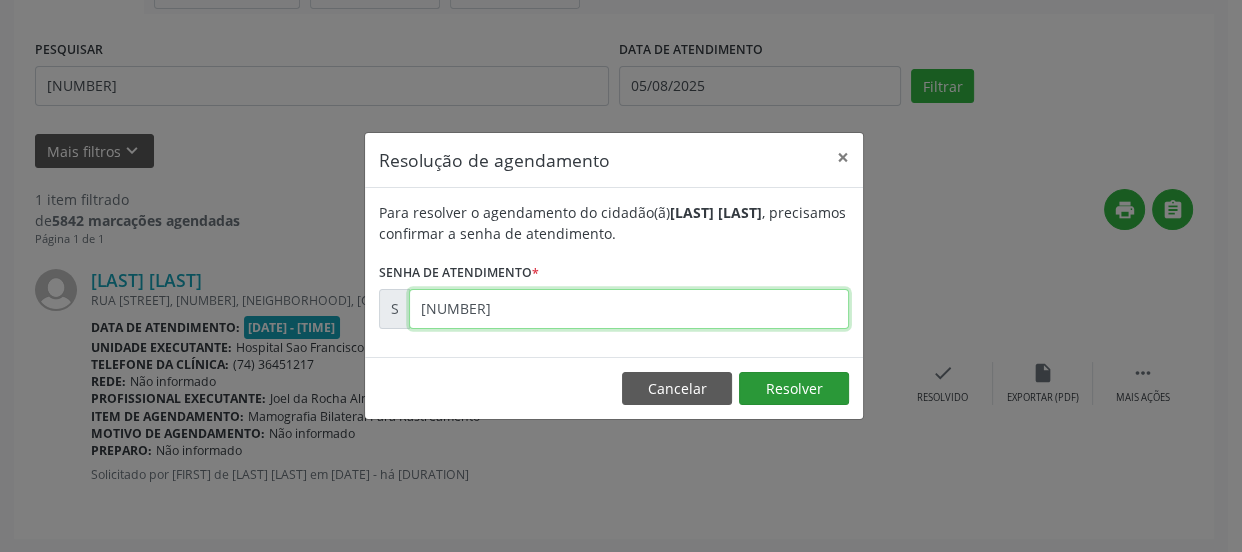 type on "[NUMBER]" 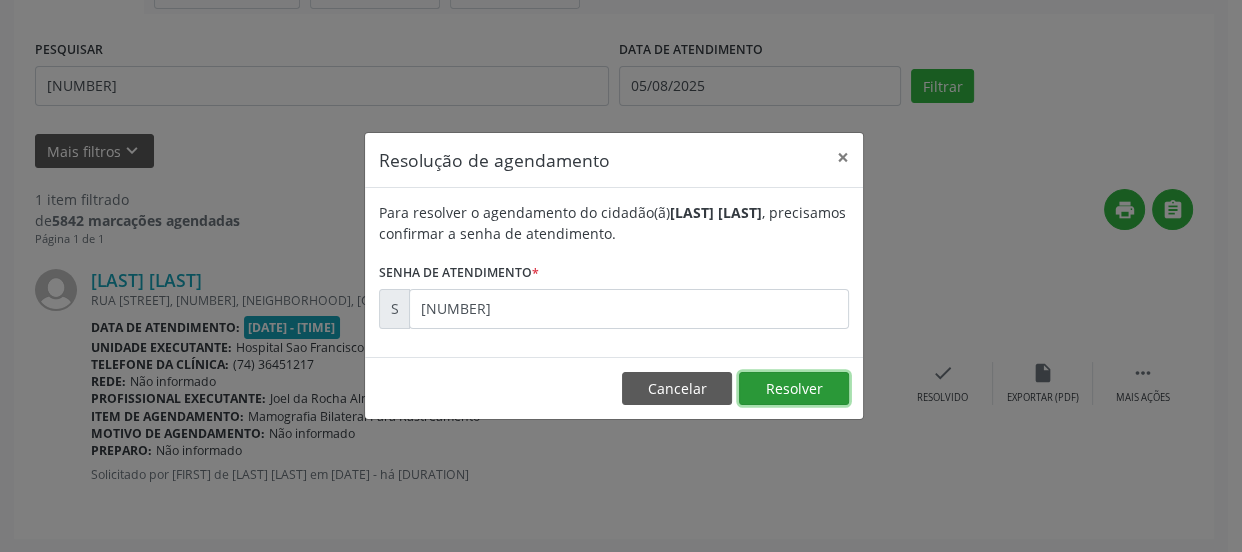 drag, startPoint x: 801, startPoint y: 396, endPoint x: 766, endPoint y: 389, distance: 35.69314 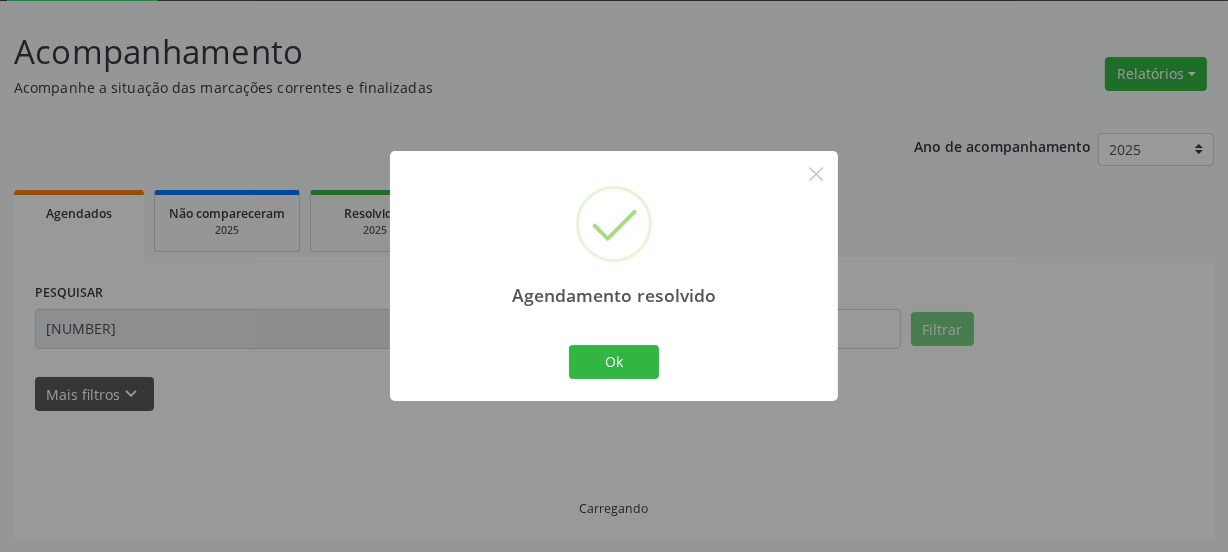 scroll, scrollTop: 65, scrollLeft: 0, axis: vertical 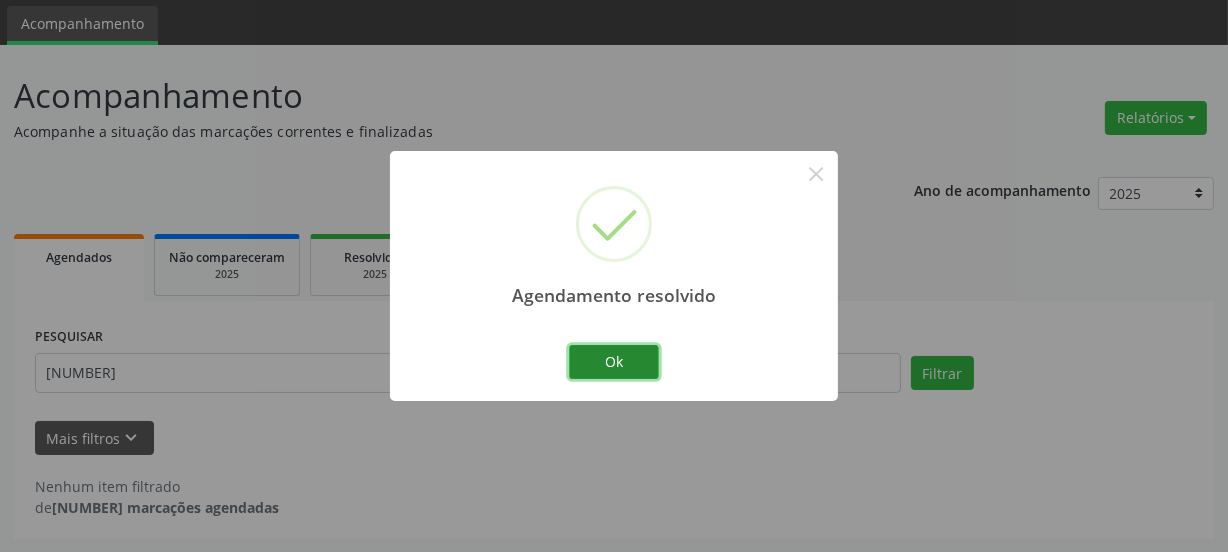click on "Ok" at bounding box center (614, 362) 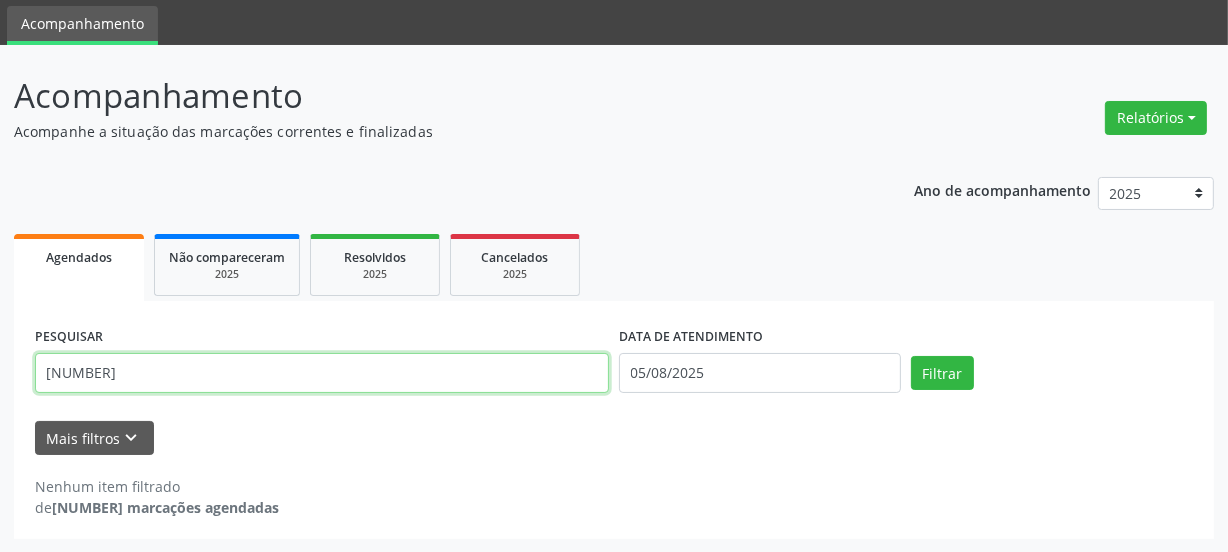 drag, startPoint x: 206, startPoint y: 361, endPoint x: 0, endPoint y: 407, distance: 211.07344 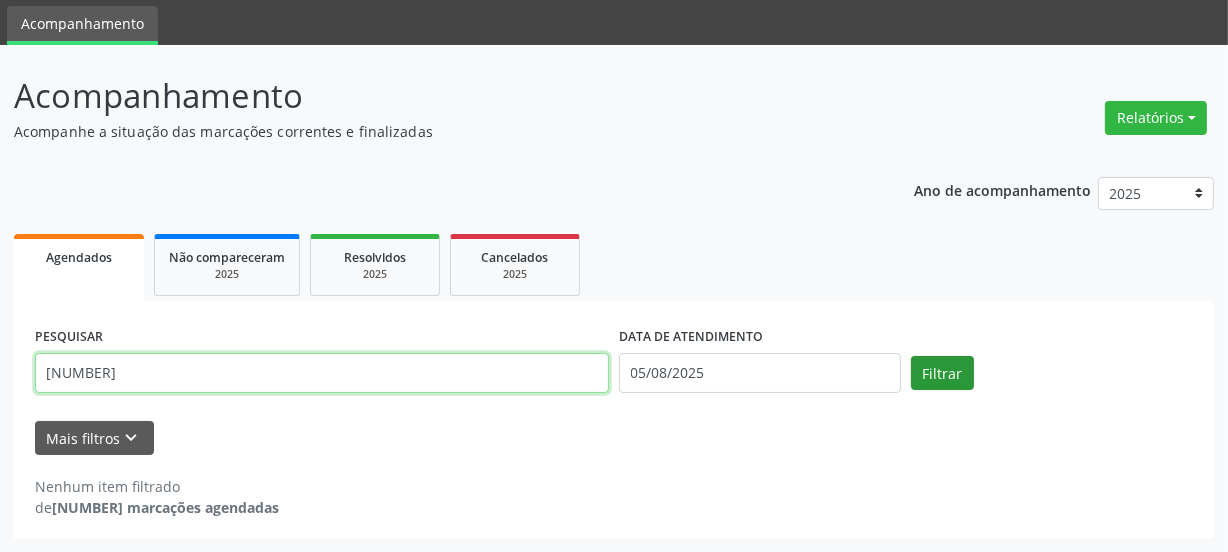 type on "[NUMBER]" 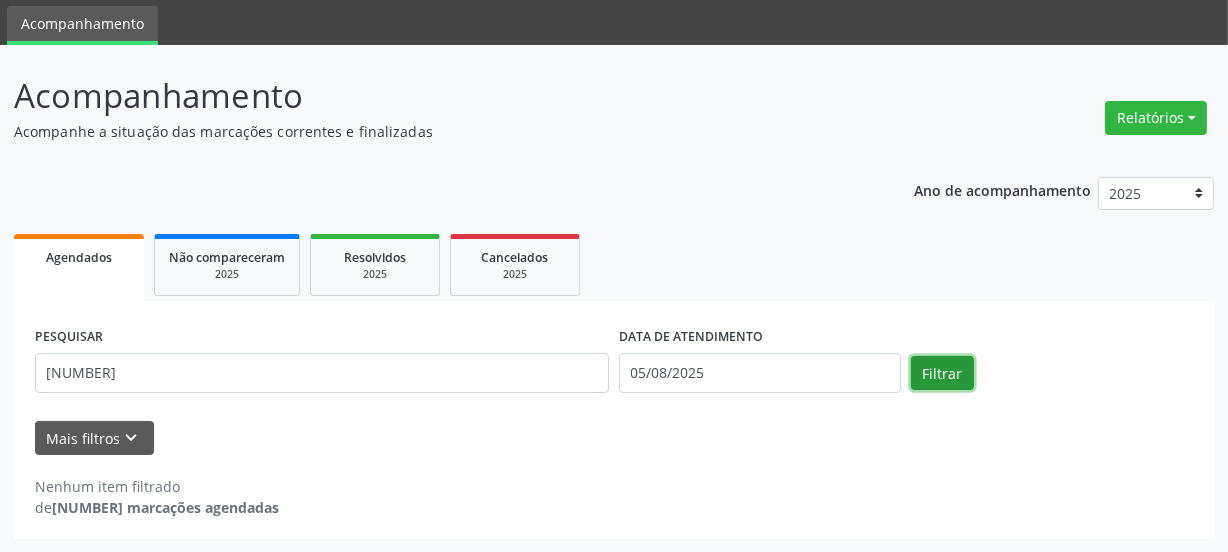 click on "Filtrar" at bounding box center [942, 373] 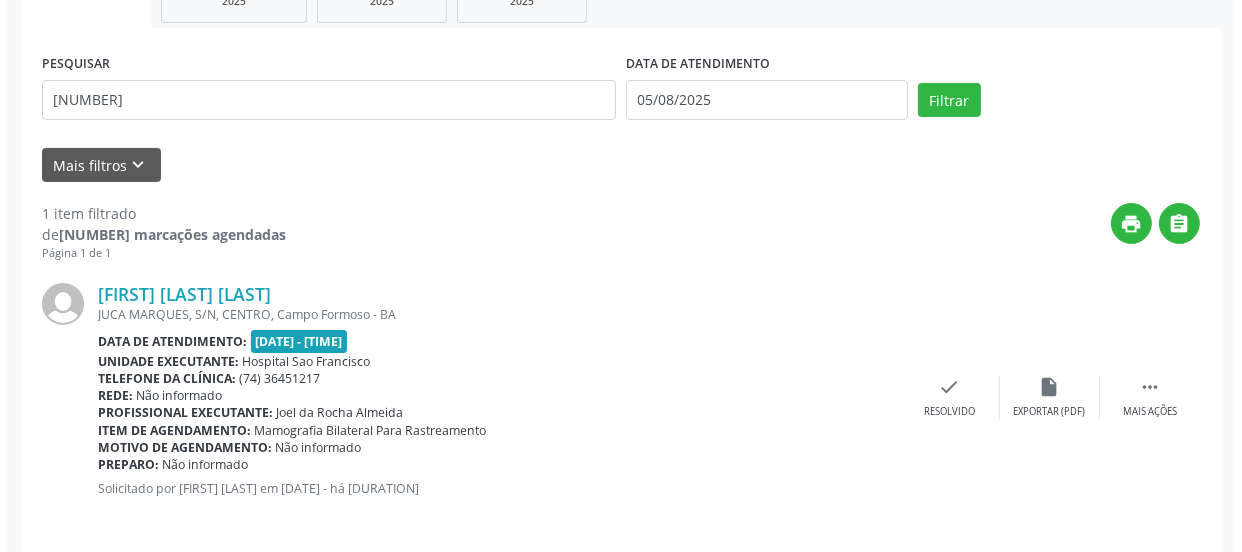 scroll, scrollTop: 352, scrollLeft: 0, axis: vertical 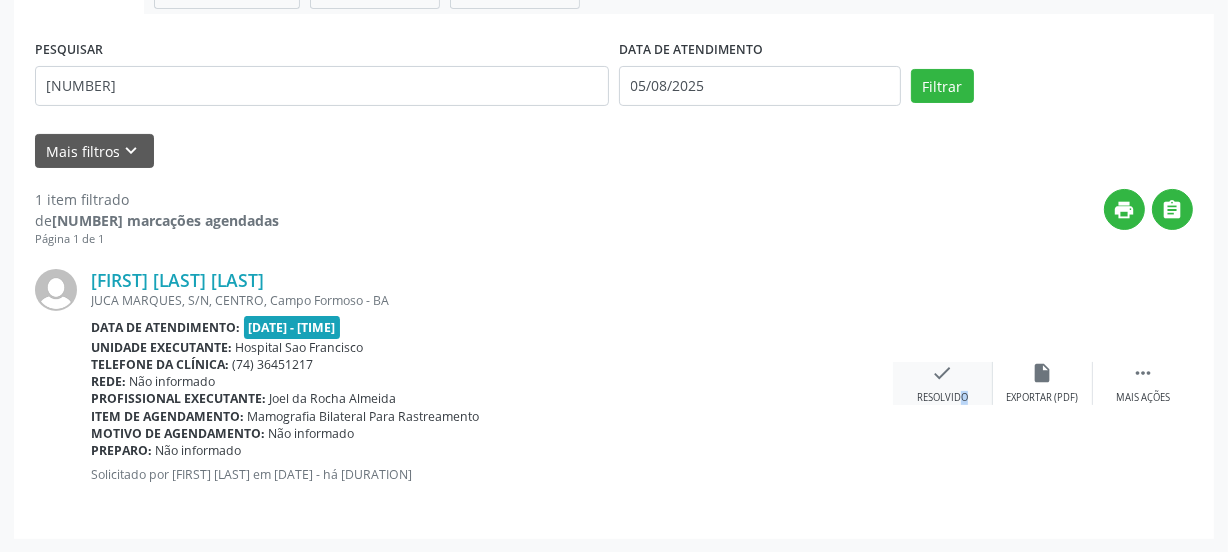 click on "check
Resolvido" at bounding box center [943, 383] 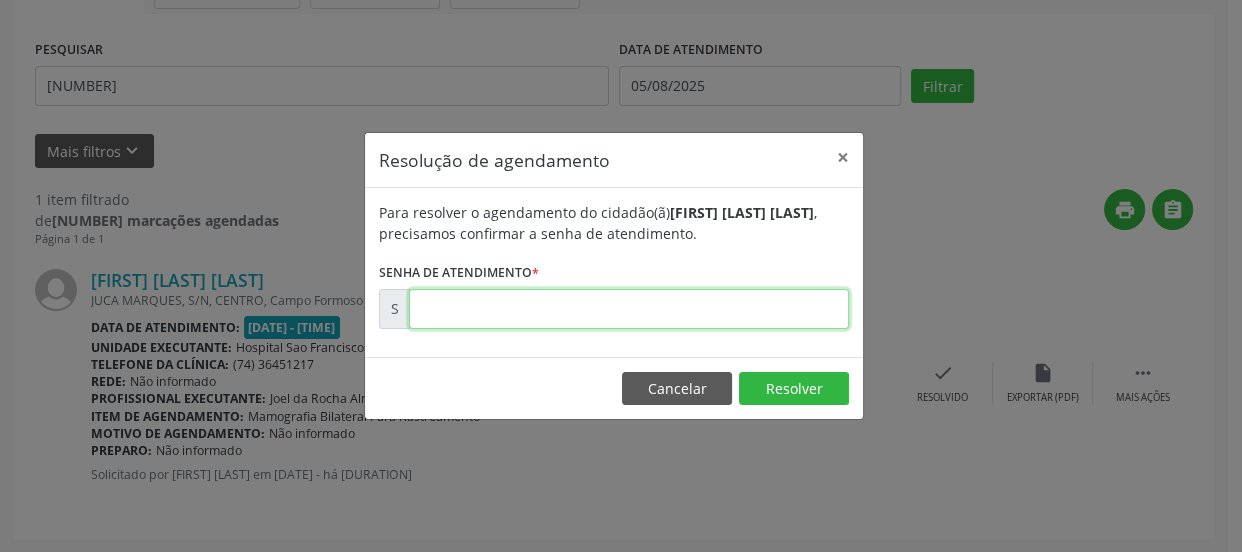 click at bounding box center [629, 309] 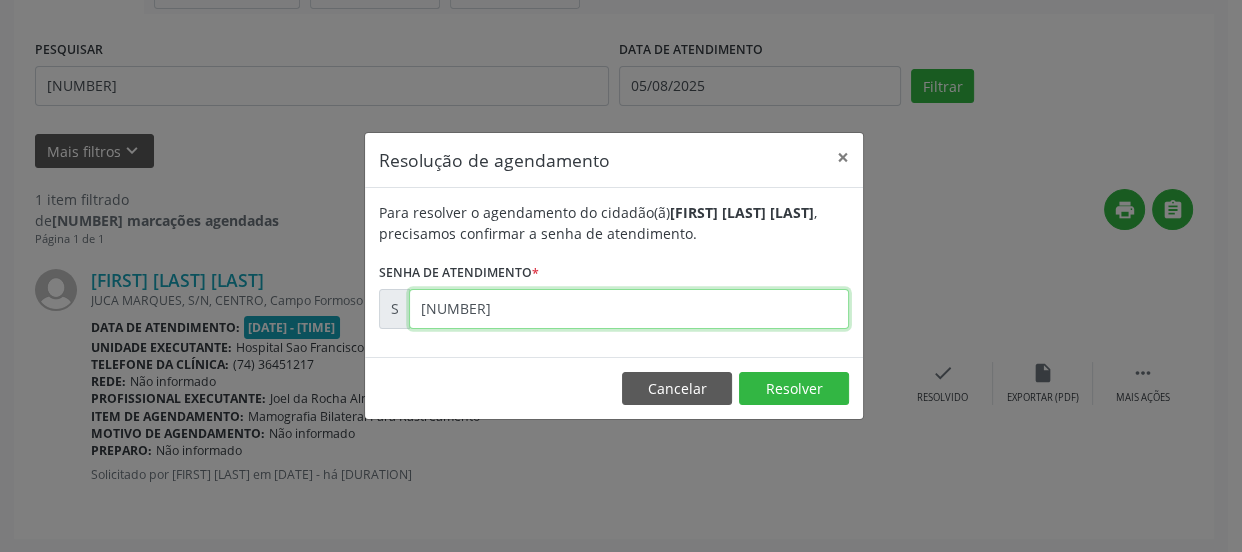 type on "[NUMBER]" 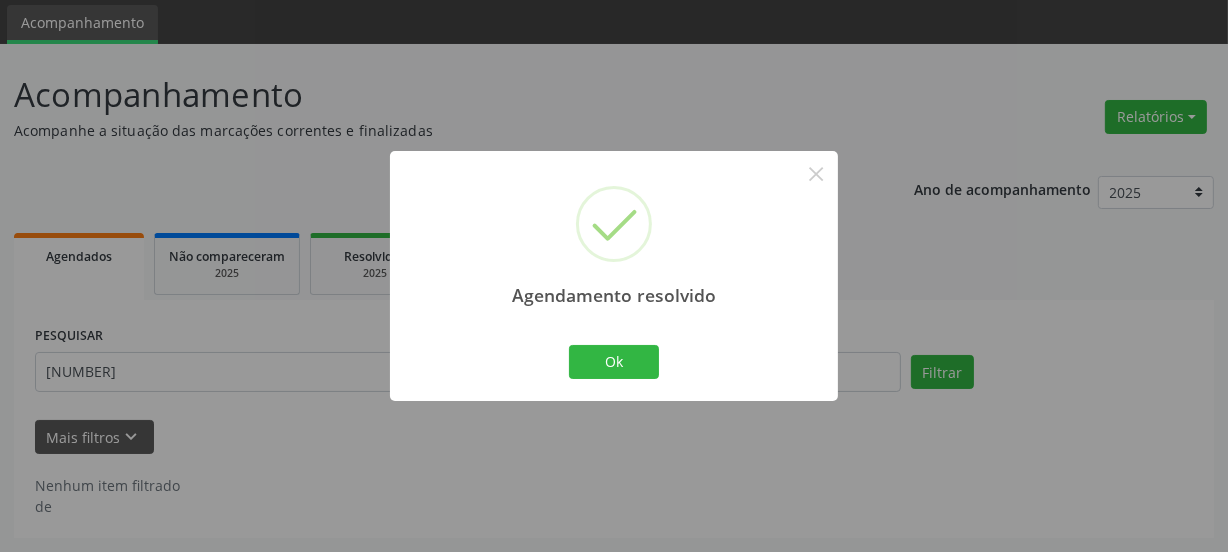 scroll, scrollTop: 65, scrollLeft: 0, axis: vertical 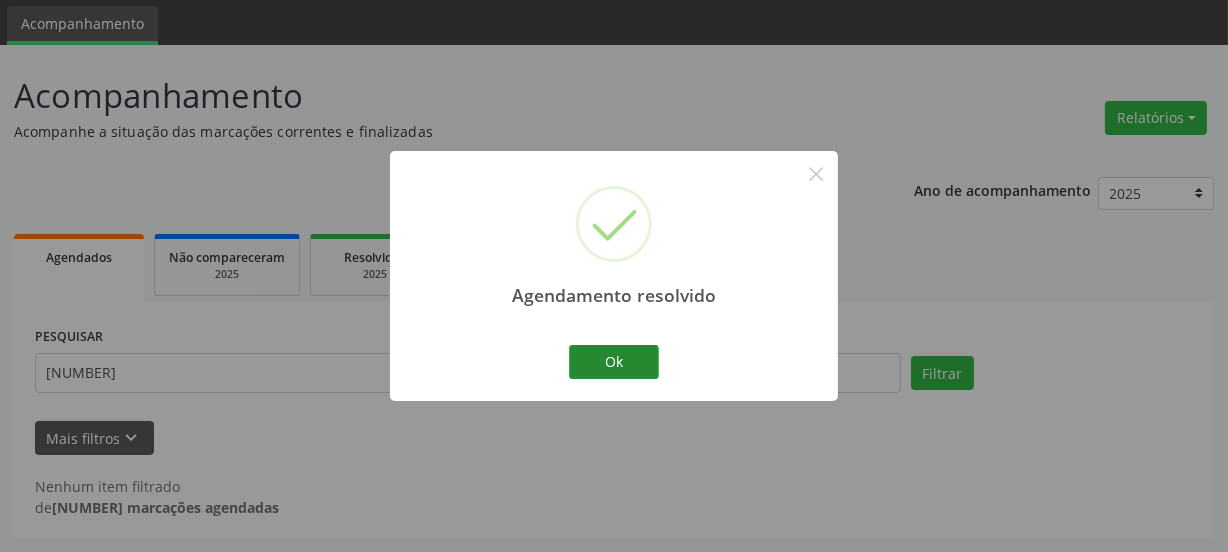 drag, startPoint x: 564, startPoint y: 349, endPoint x: 570, endPoint y: 359, distance: 11.661903 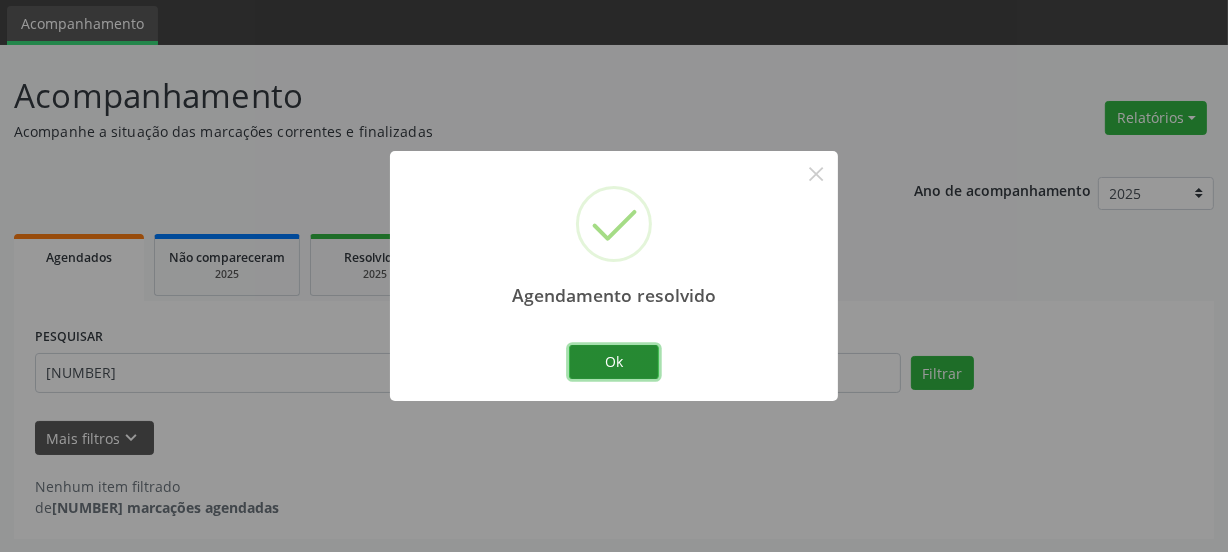 drag, startPoint x: 615, startPoint y: 368, endPoint x: 573, endPoint y: 376, distance: 42.755116 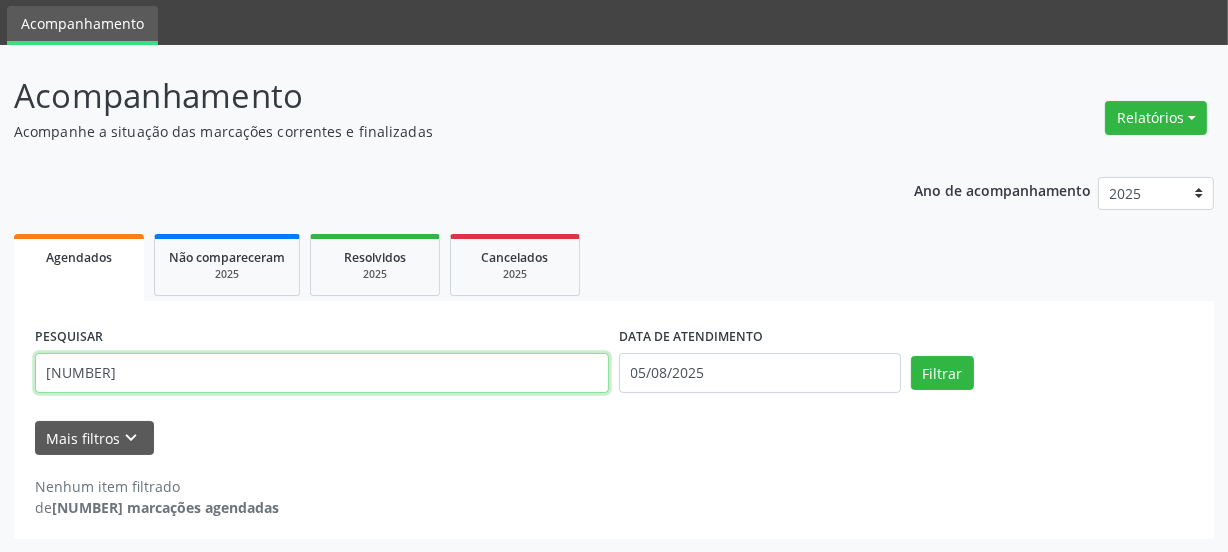 drag, startPoint x: 185, startPoint y: 380, endPoint x: 0, endPoint y: 439, distance: 194.18033 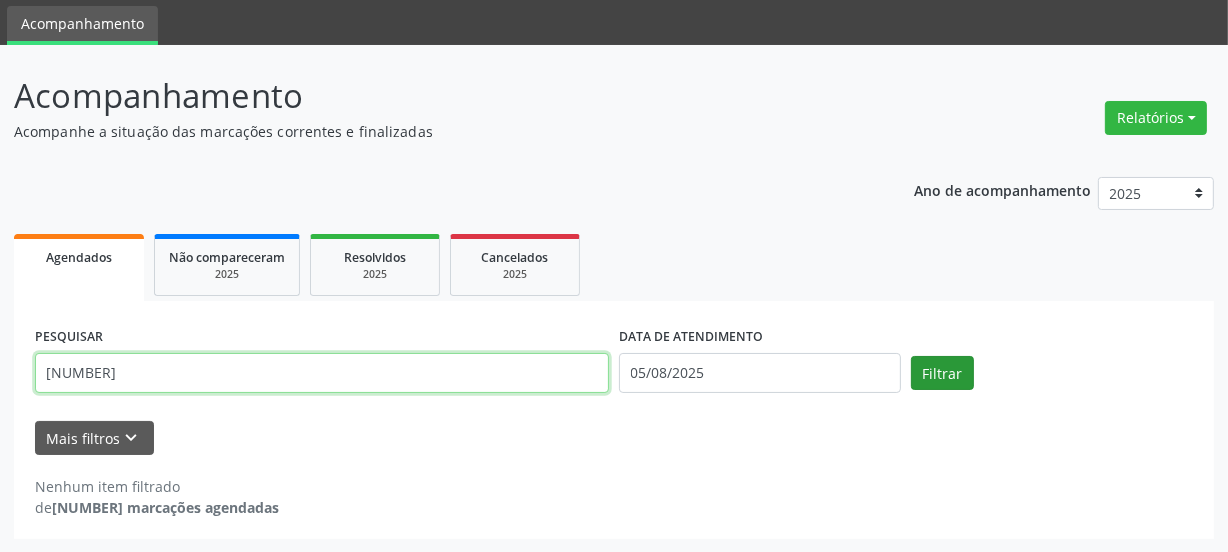 type on "[NUMBER]" 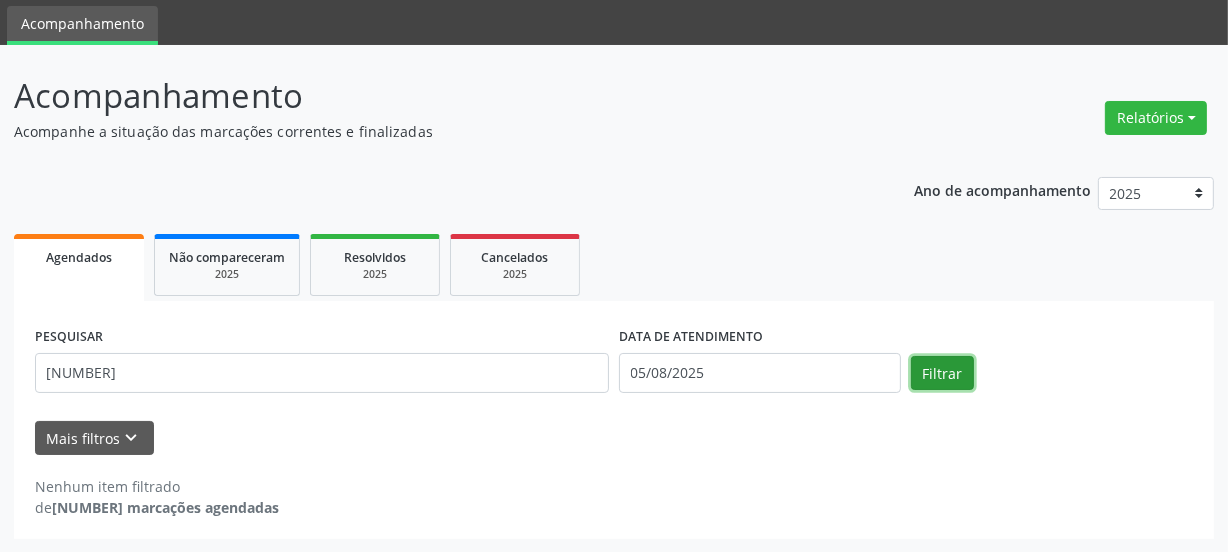 click on "Filtrar" at bounding box center (942, 373) 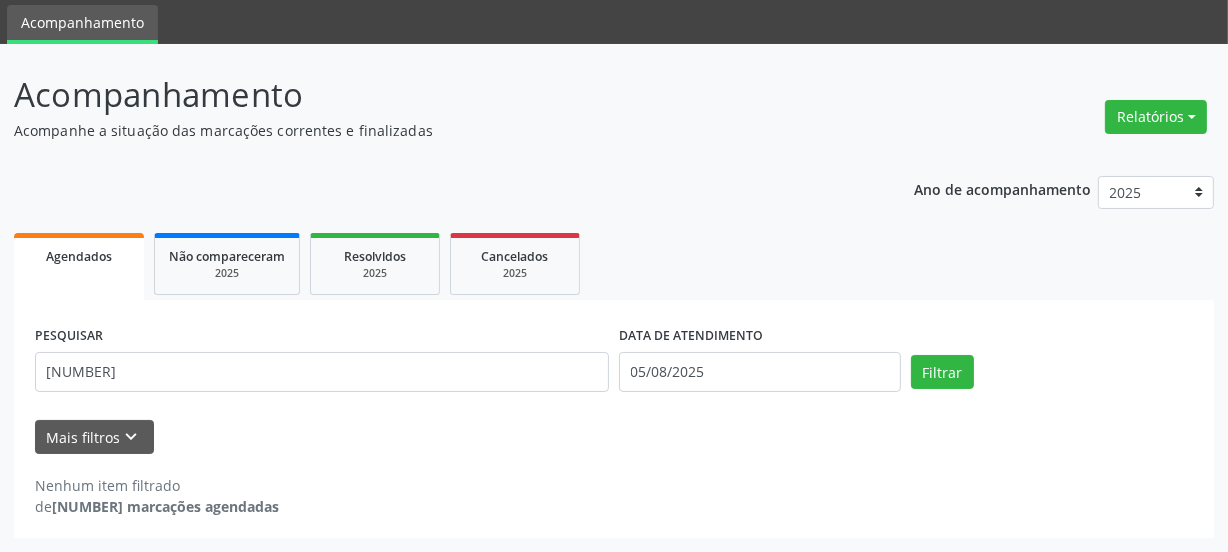scroll, scrollTop: 65, scrollLeft: 0, axis: vertical 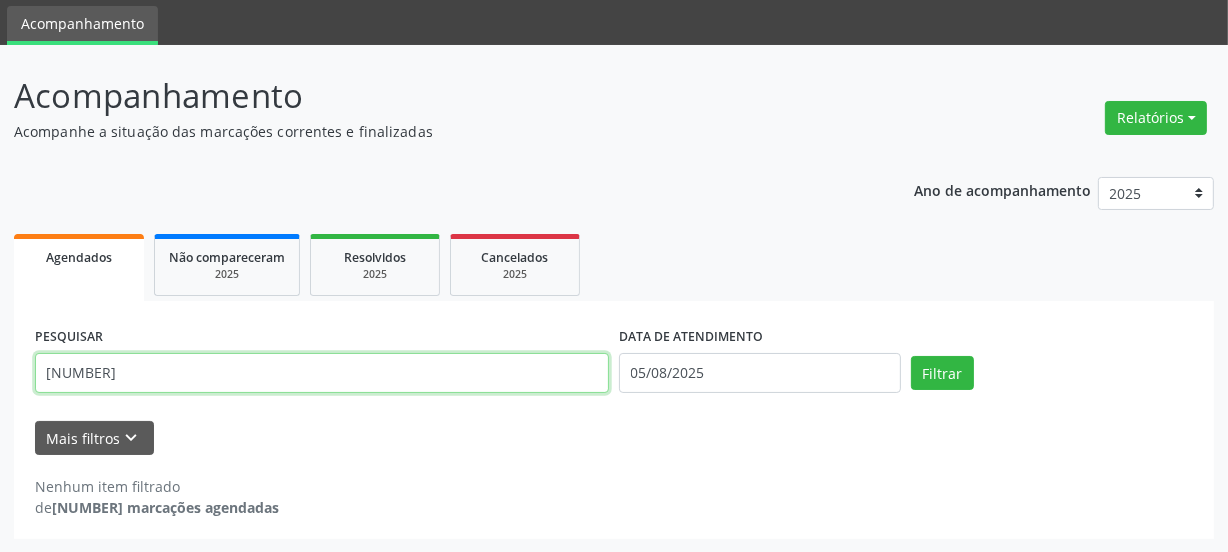 drag, startPoint x: 307, startPoint y: 386, endPoint x: 0, endPoint y: 406, distance: 307.6508 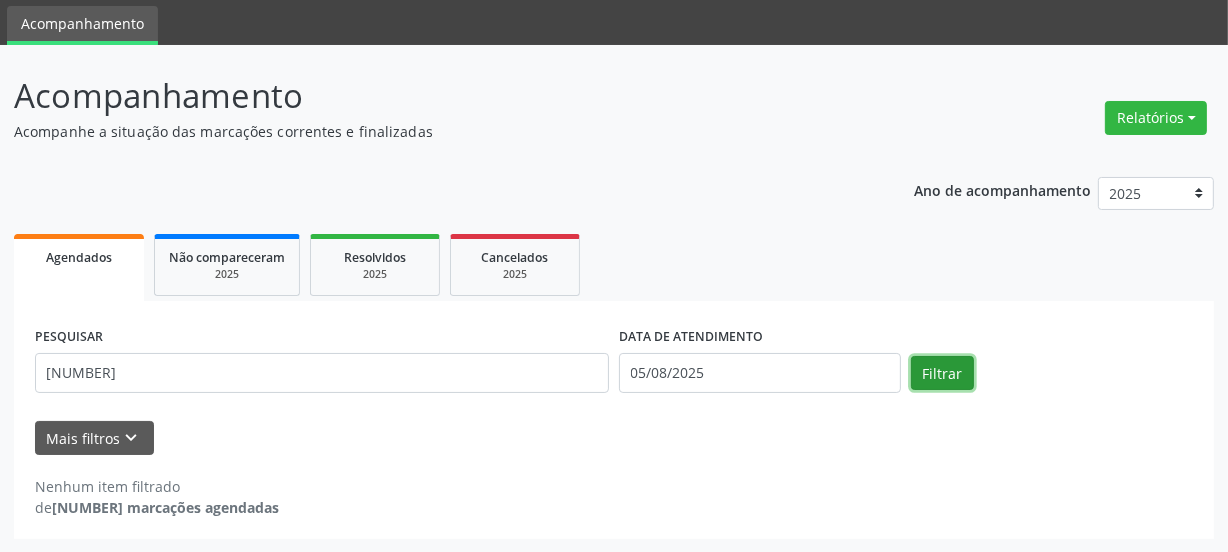 click on "Filtrar" at bounding box center [942, 373] 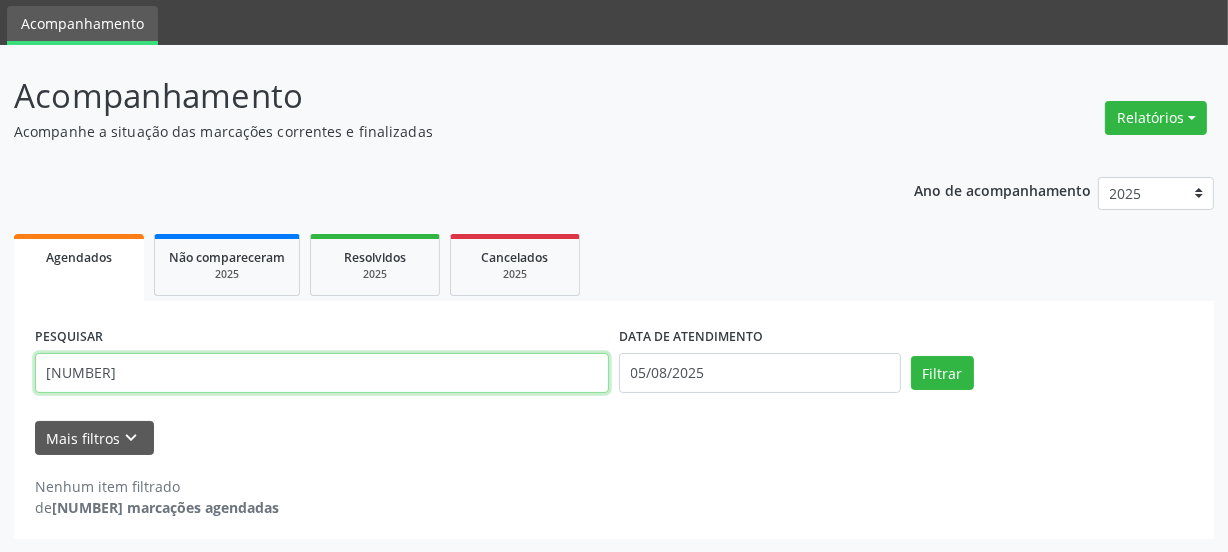 drag, startPoint x: 189, startPoint y: 369, endPoint x: 0, endPoint y: 367, distance: 189.01057 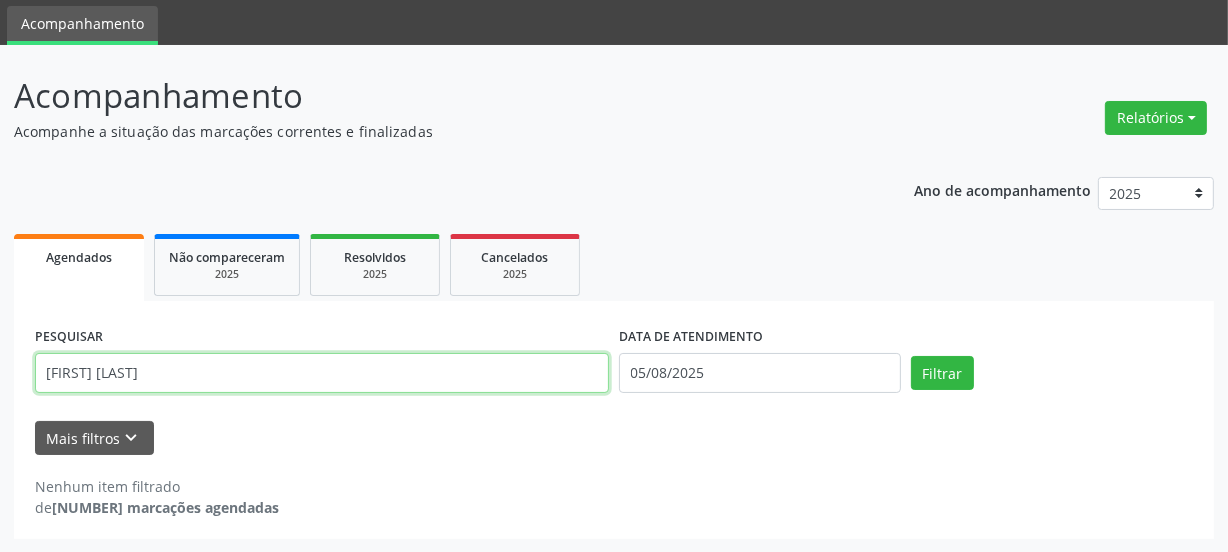 type on "[FIRST] [LAST]" 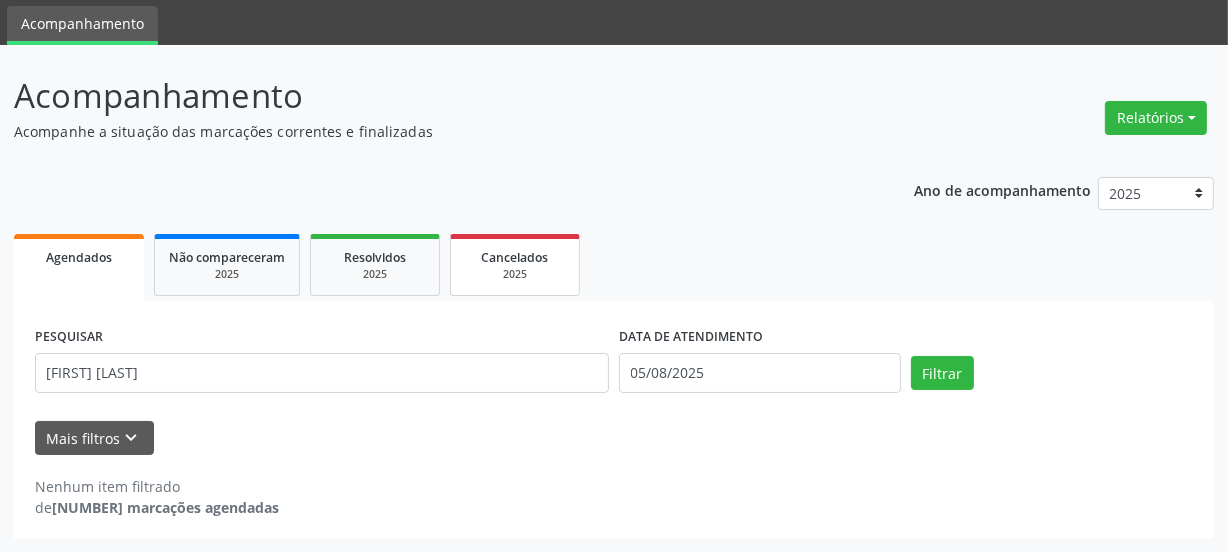click on "Cancelados" at bounding box center [515, 257] 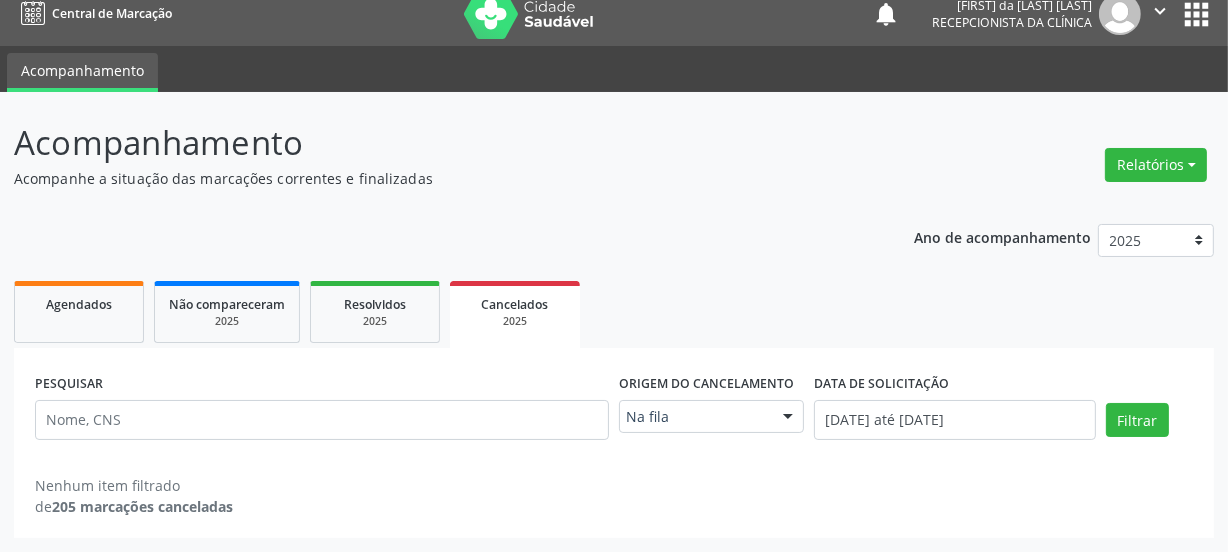 scroll, scrollTop: 17, scrollLeft: 0, axis: vertical 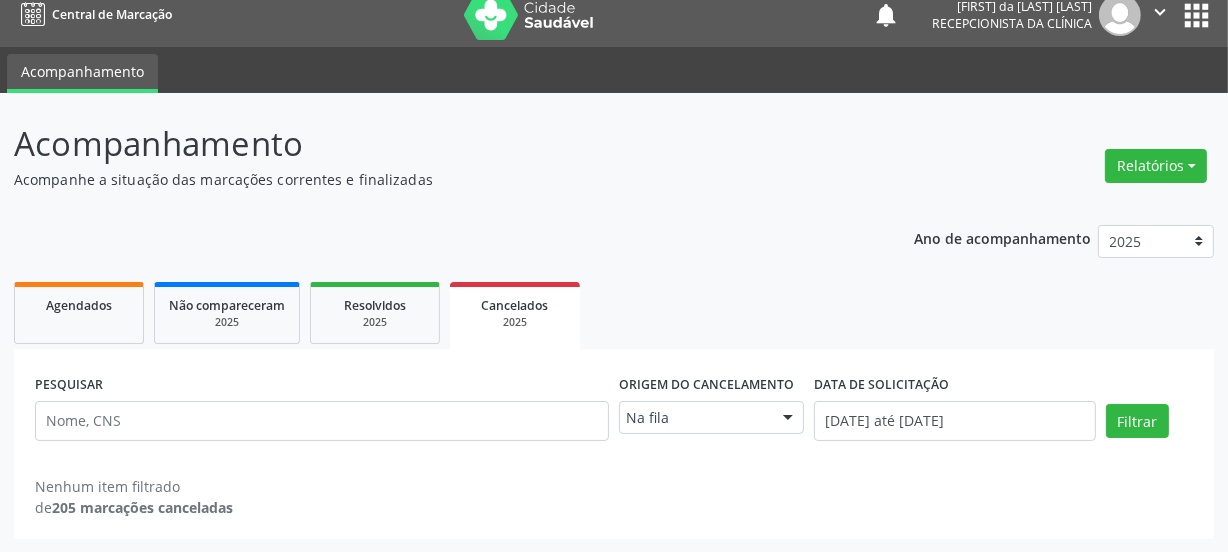 click on "PESQUISAR" at bounding box center (322, 412) 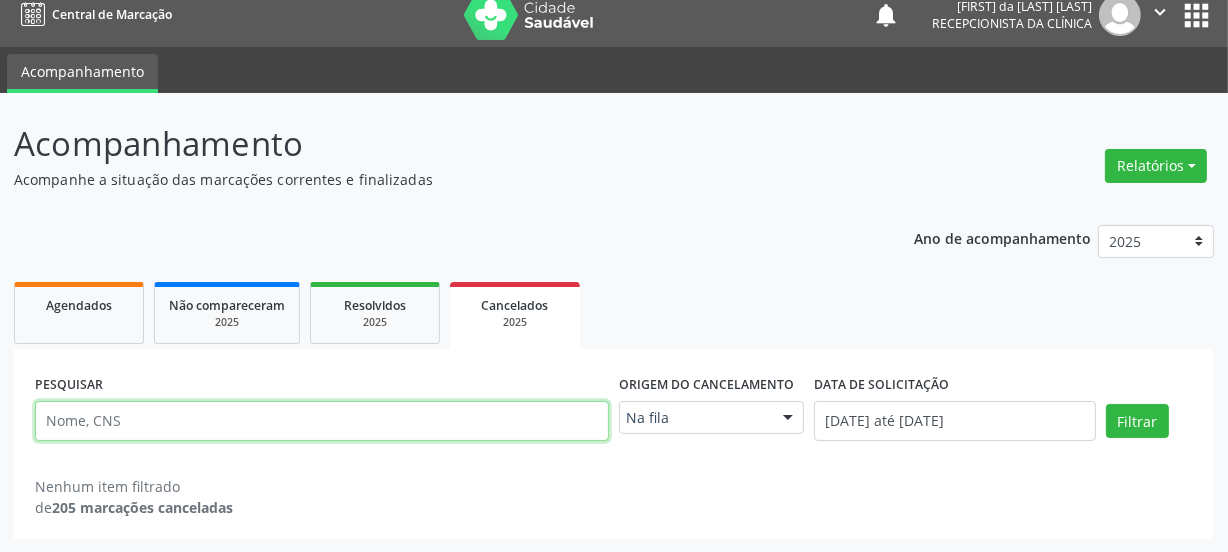 click at bounding box center (322, 421) 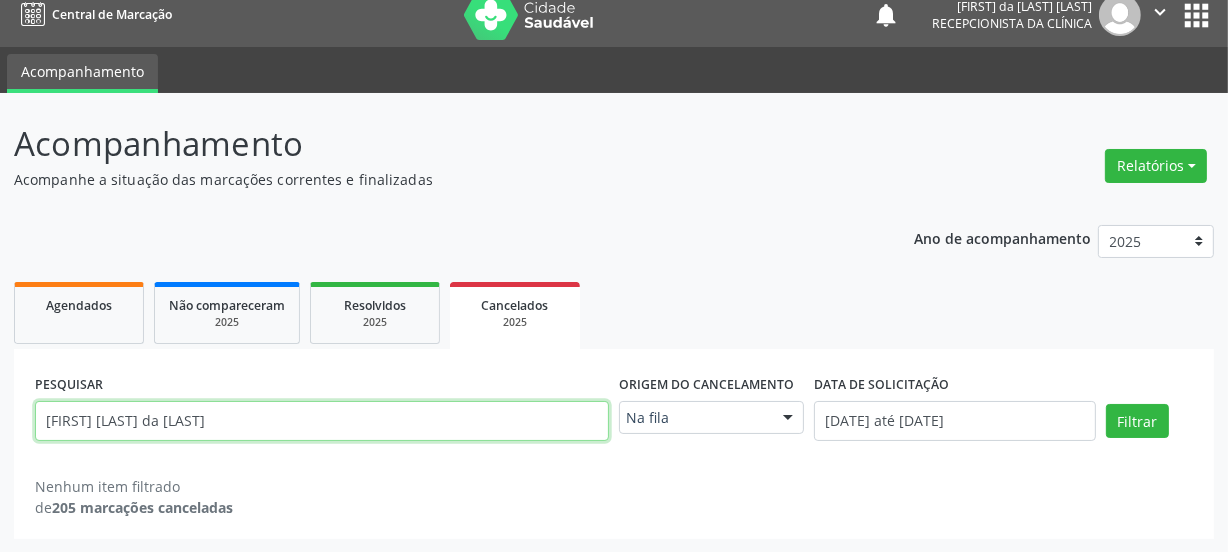 type on "[FIRST] [LAST] da [LAST]" 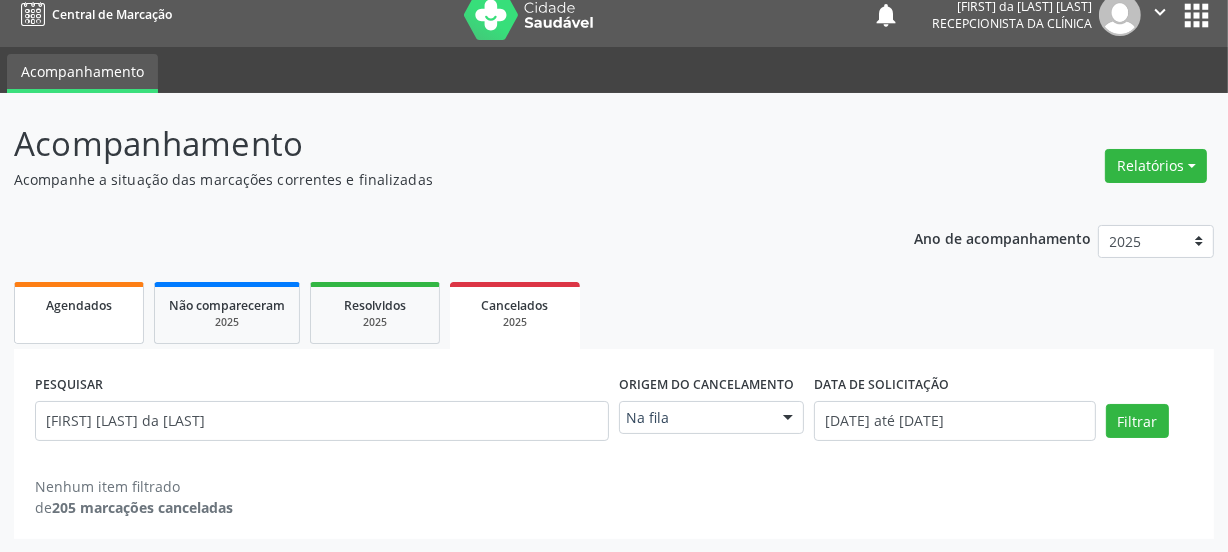 click on "Agendados" at bounding box center (79, 304) 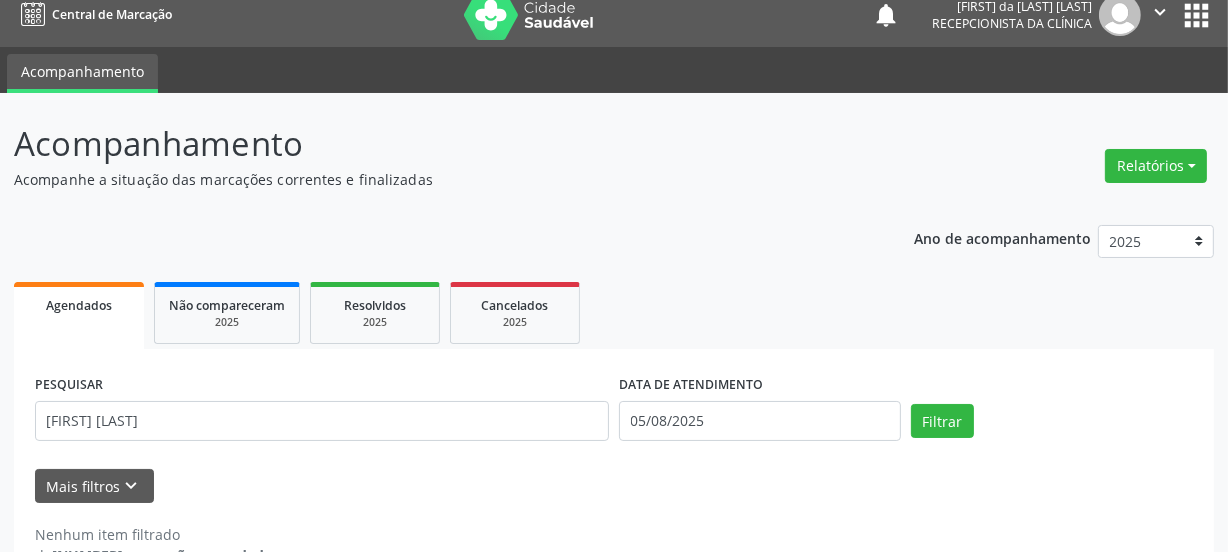 scroll, scrollTop: 65, scrollLeft: 0, axis: vertical 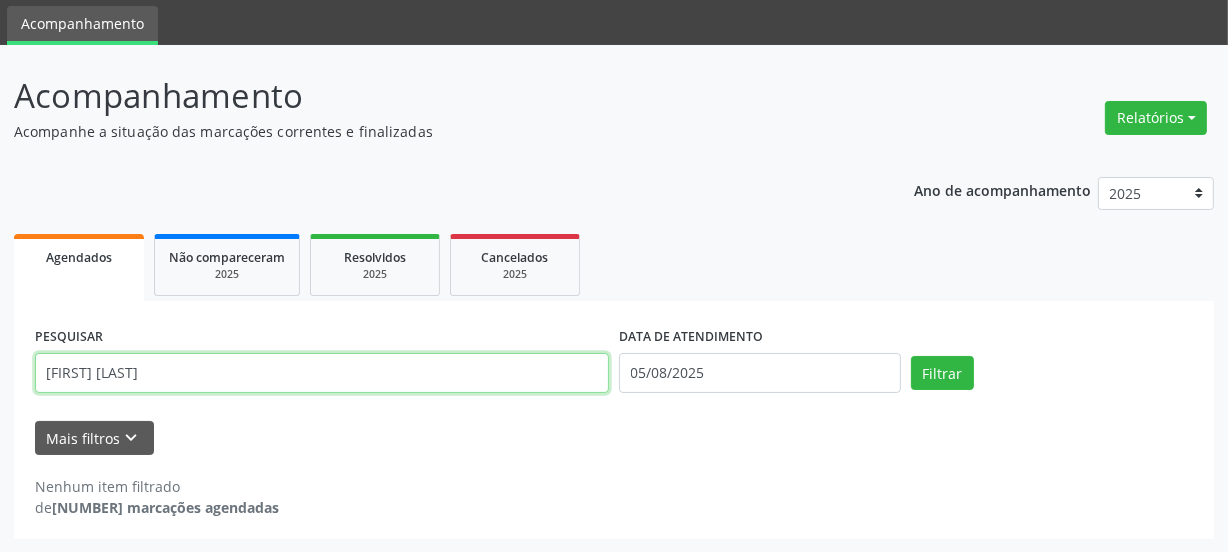 drag, startPoint x: 128, startPoint y: 353, endPoint x: 0, endPoint y: 413, distance: 141.36478 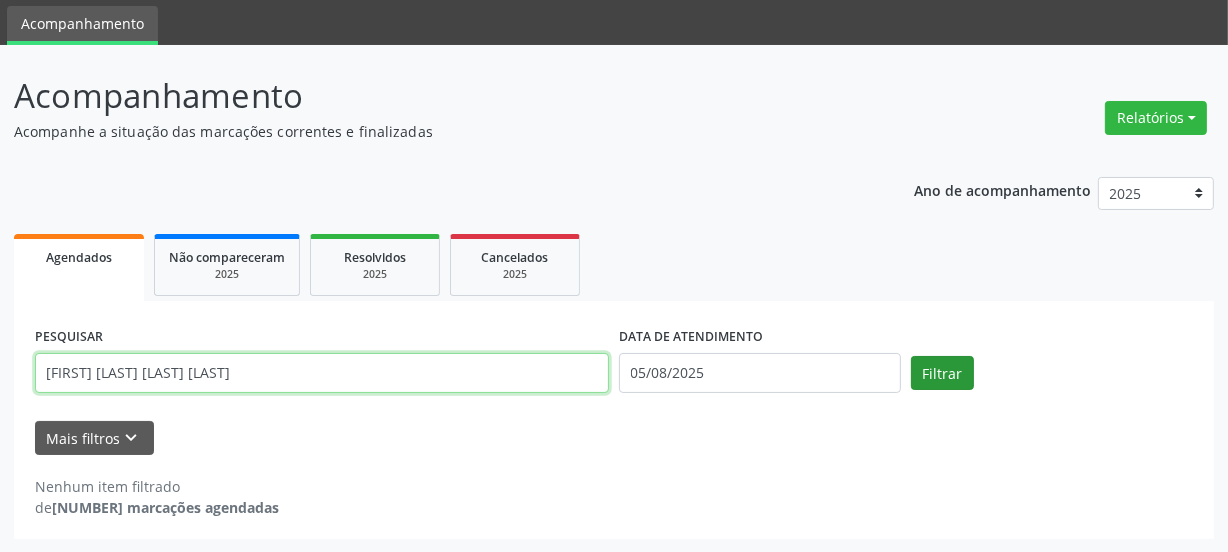 type on "[FIRST] [LAST] [LAST] [LAST]" 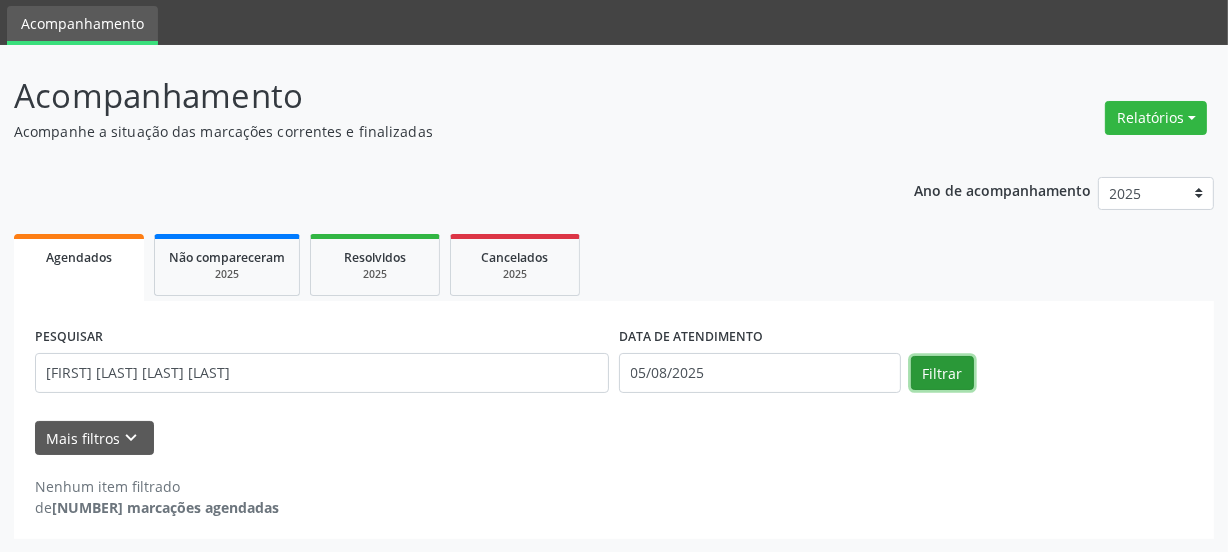 click on "Filtrar" at bounding box center [942, 373] 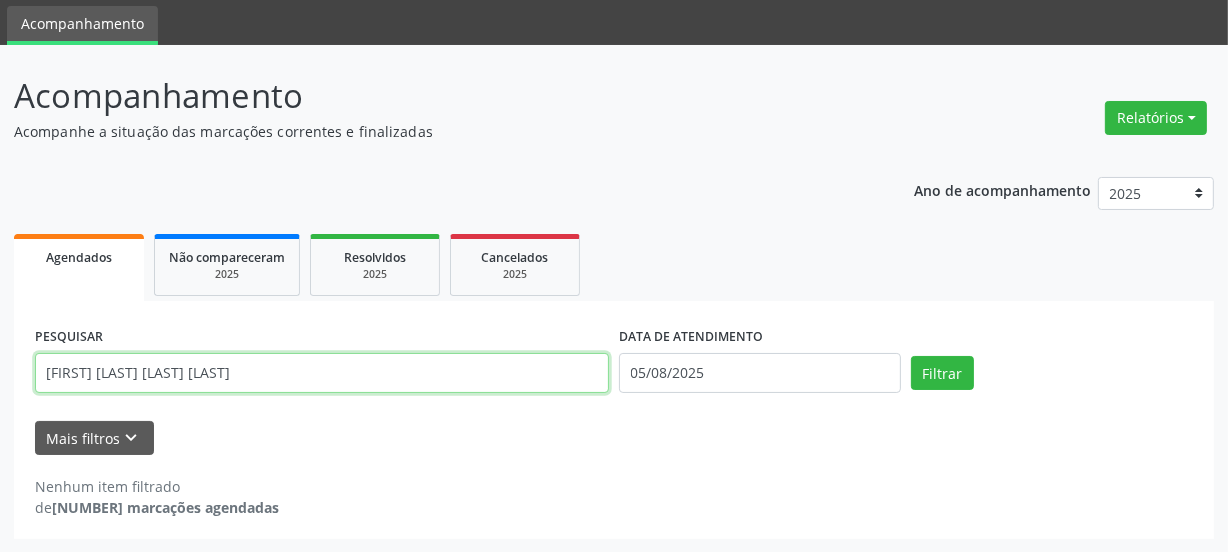 drag, startPoint x: 350, startPoint y: 375, endPoint x: 0, endPoint y: 392, distance: 350.41263 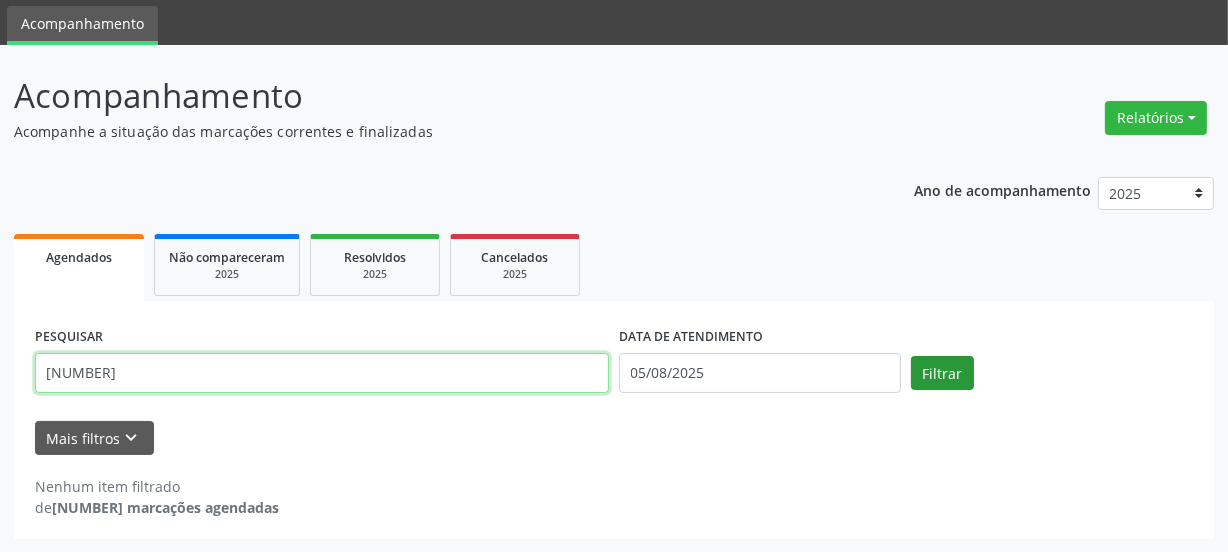 type on "[NUMBER]" 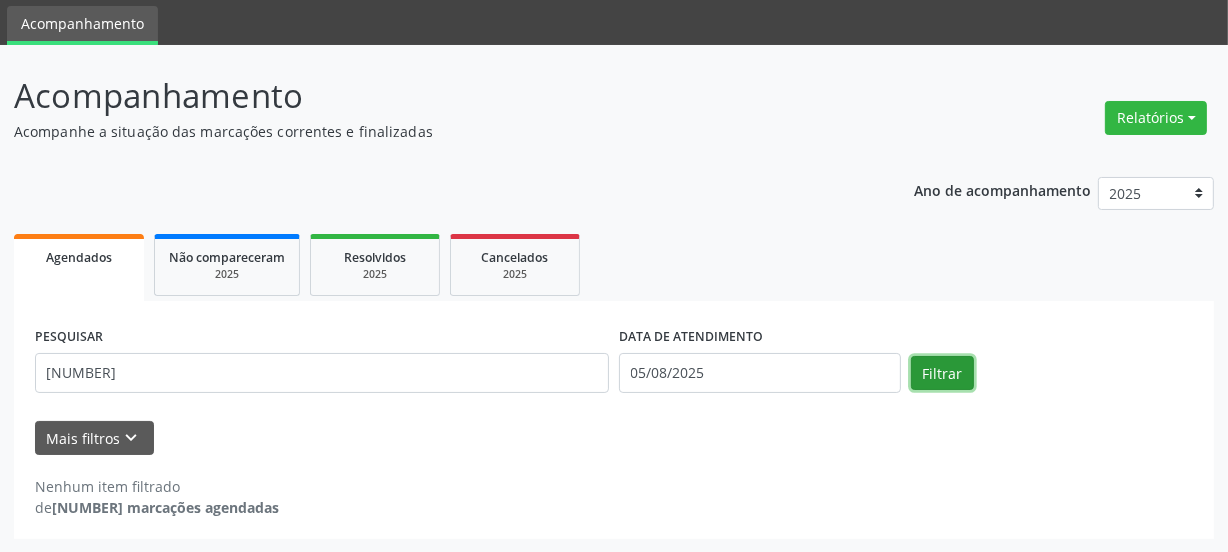 click on "Filtrar" at bounding box center (942, 373) 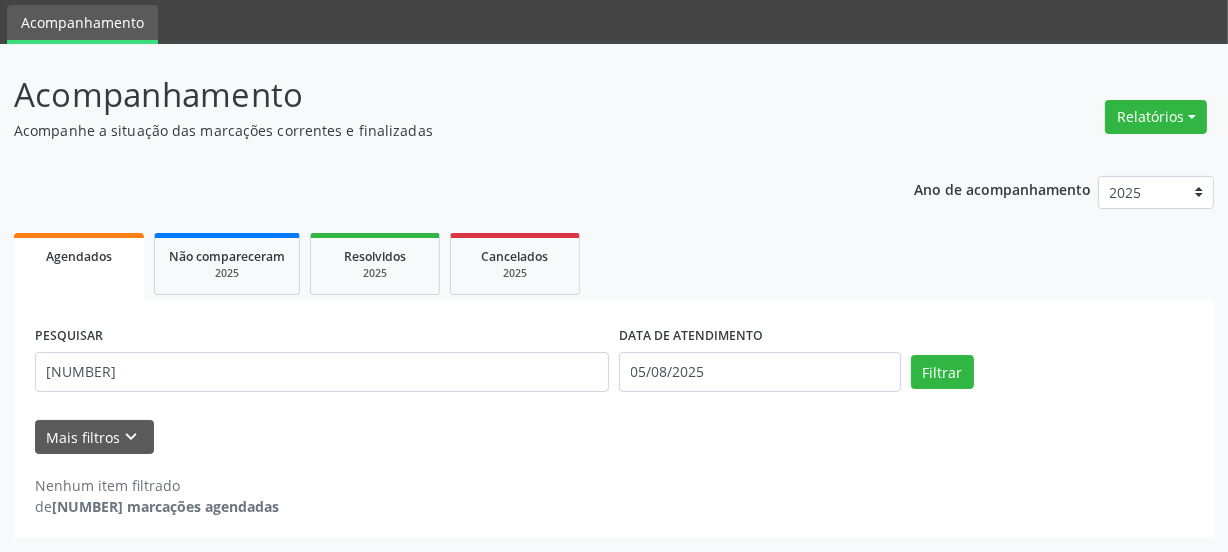 scroll, scrollTop: 65, scrollLeft: 0, axis: vertical 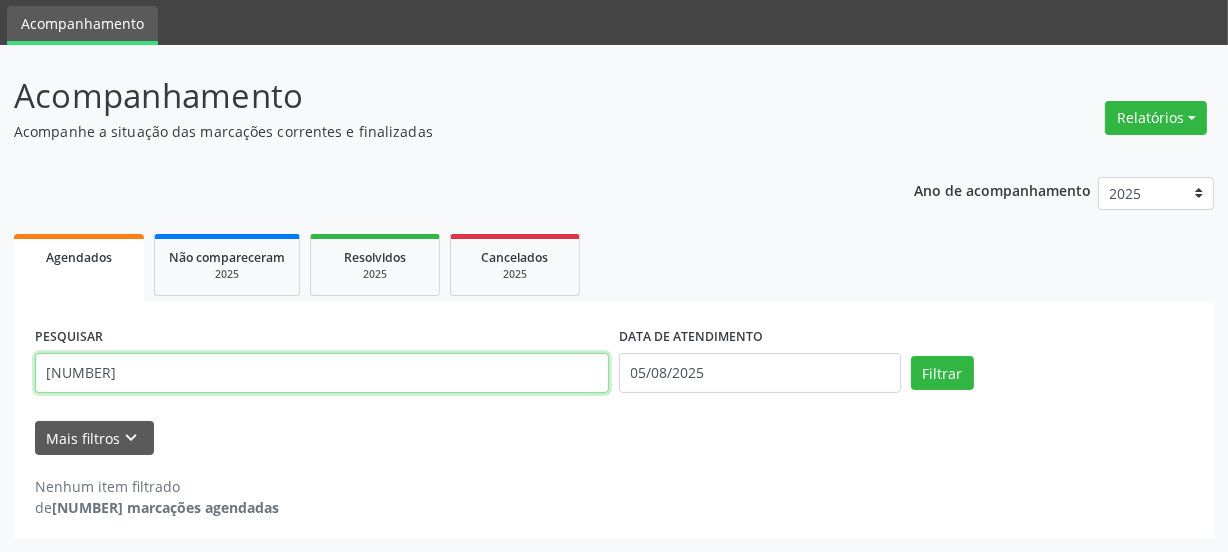 drag, startPoint x: 193, startPoint y: 365, endPoint x: 0, endPoint y: 395, distance: 195.31769 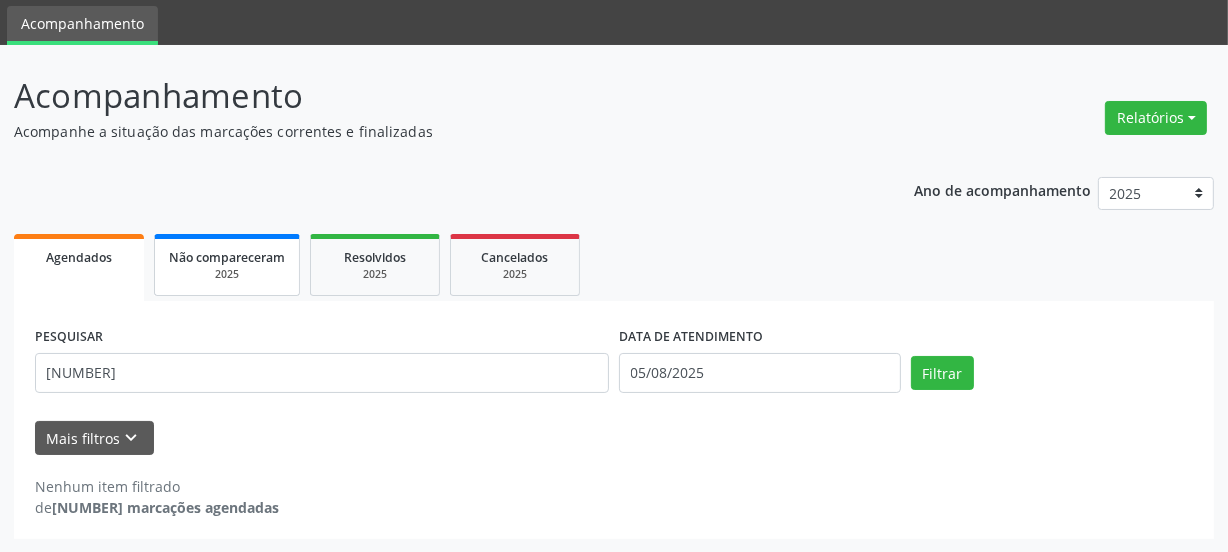 click on "Não compareceram" at bounding box center [227, 257] 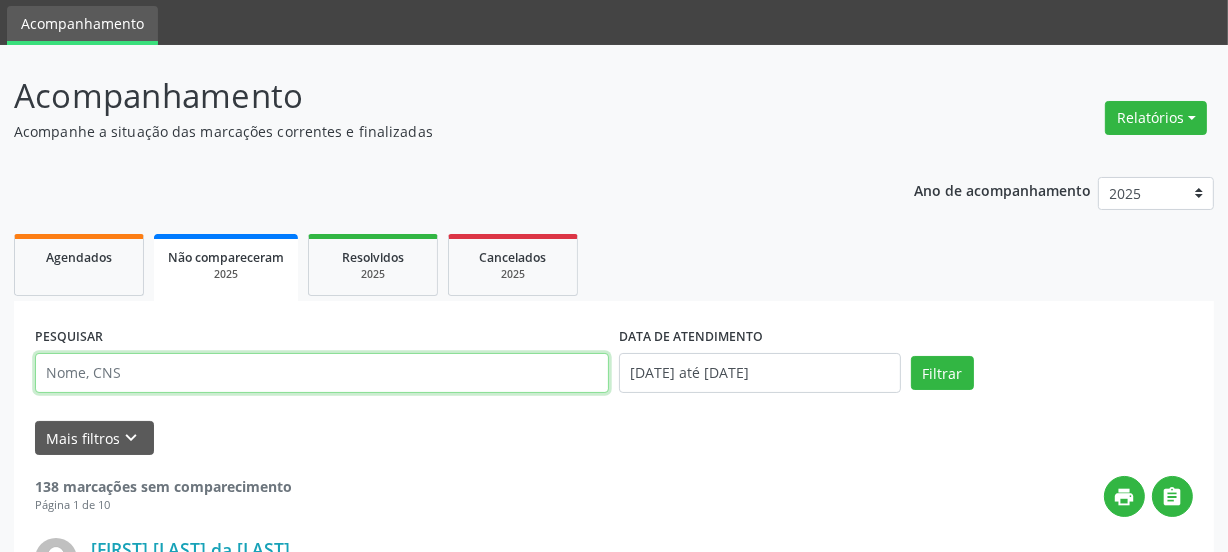 click at bounding box center (322, 373) 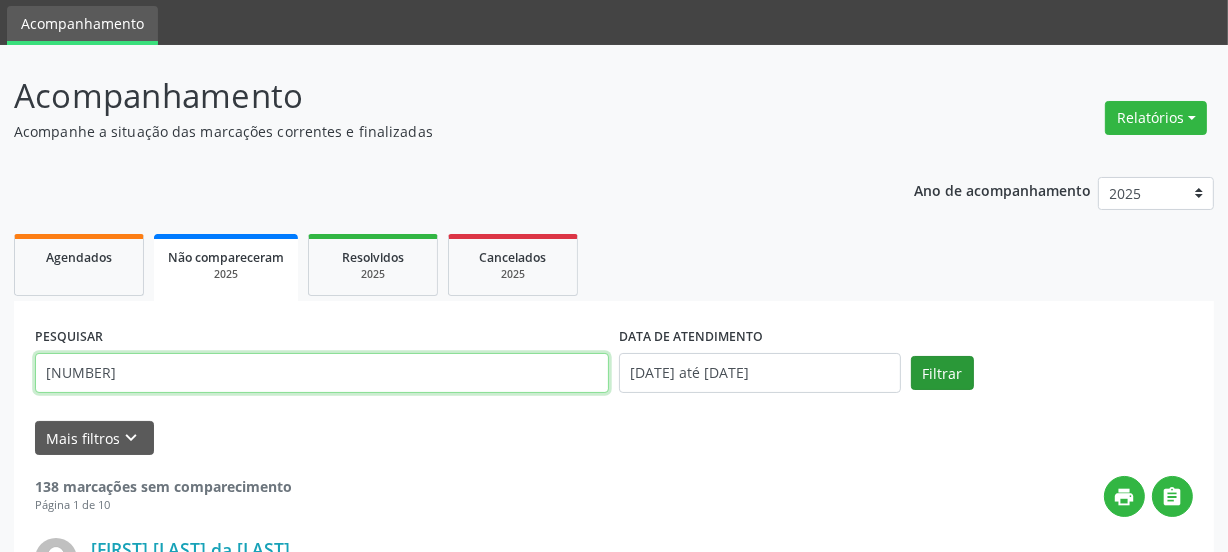 type on "[NUMBER]" 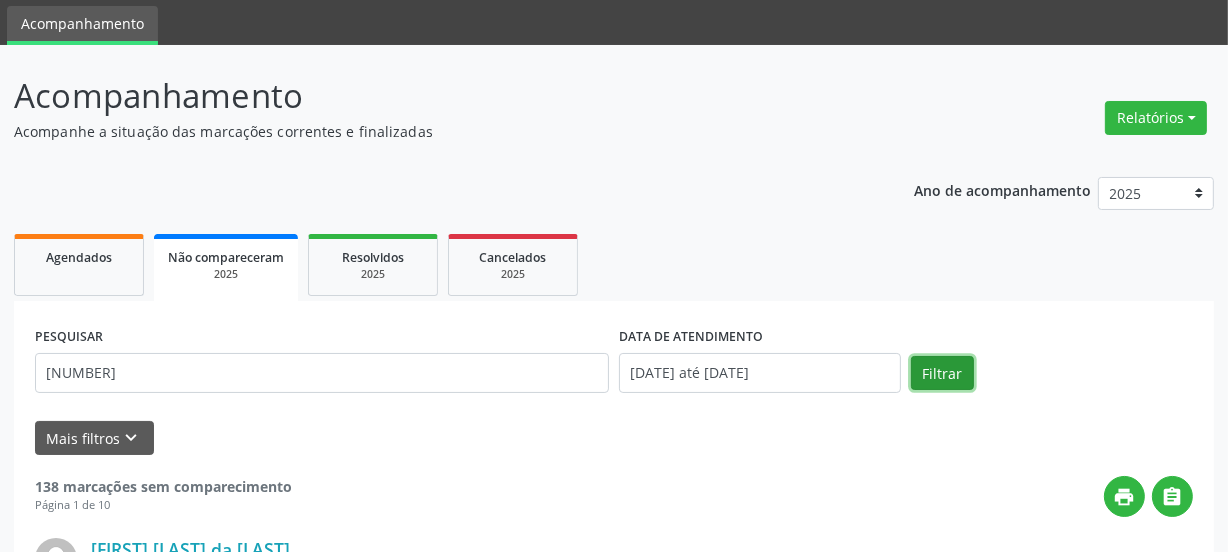 click on "Filtrar" at bounding box center [942, 373] 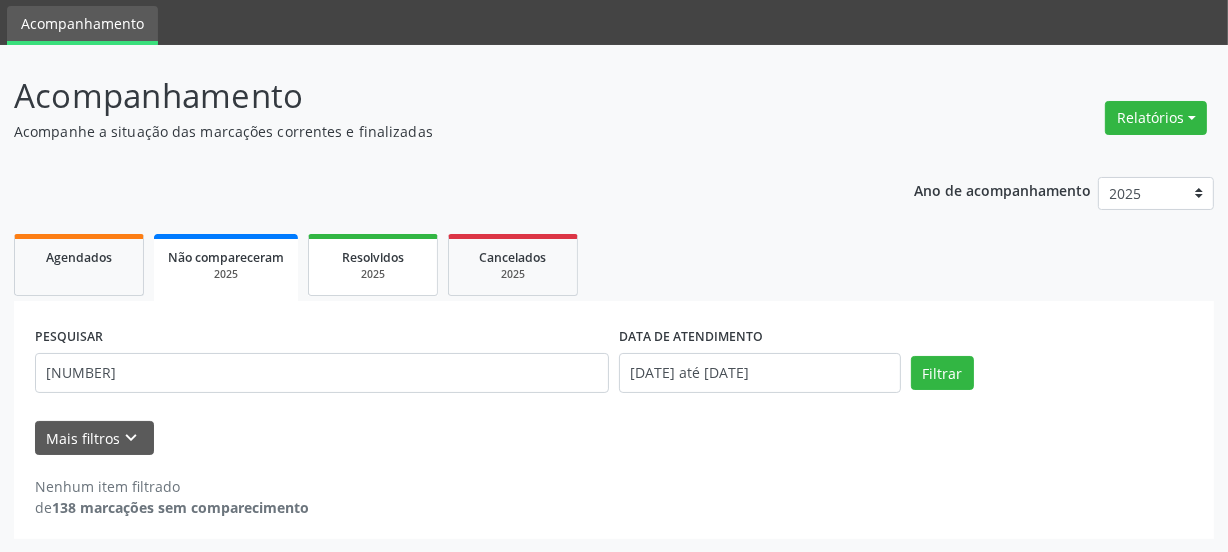 click on "2025" at bounding box center [373, 274] 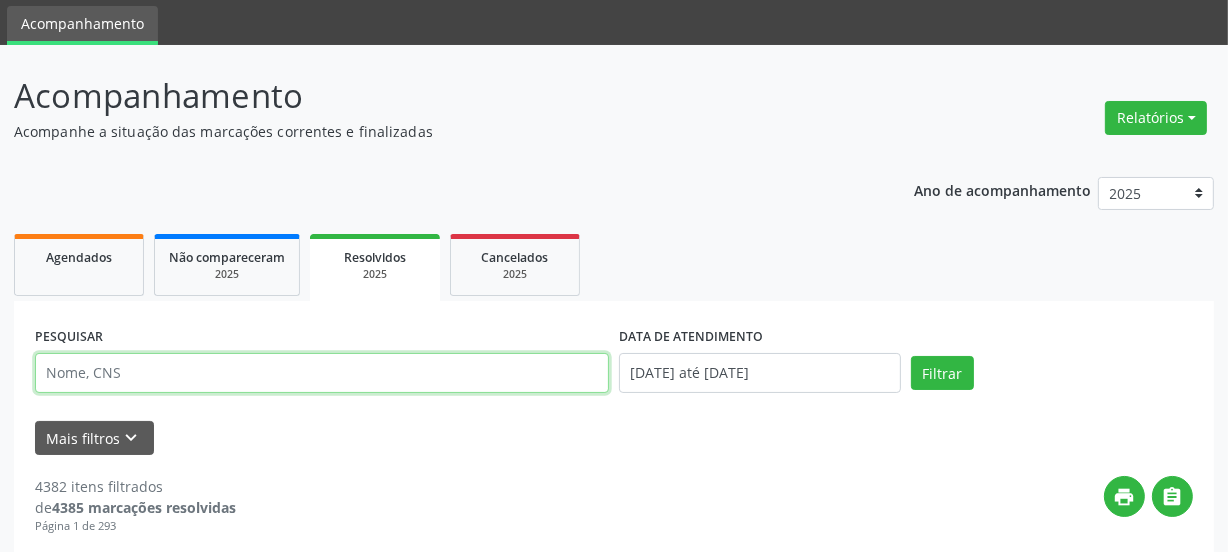 click at bounding box center (322, 373) 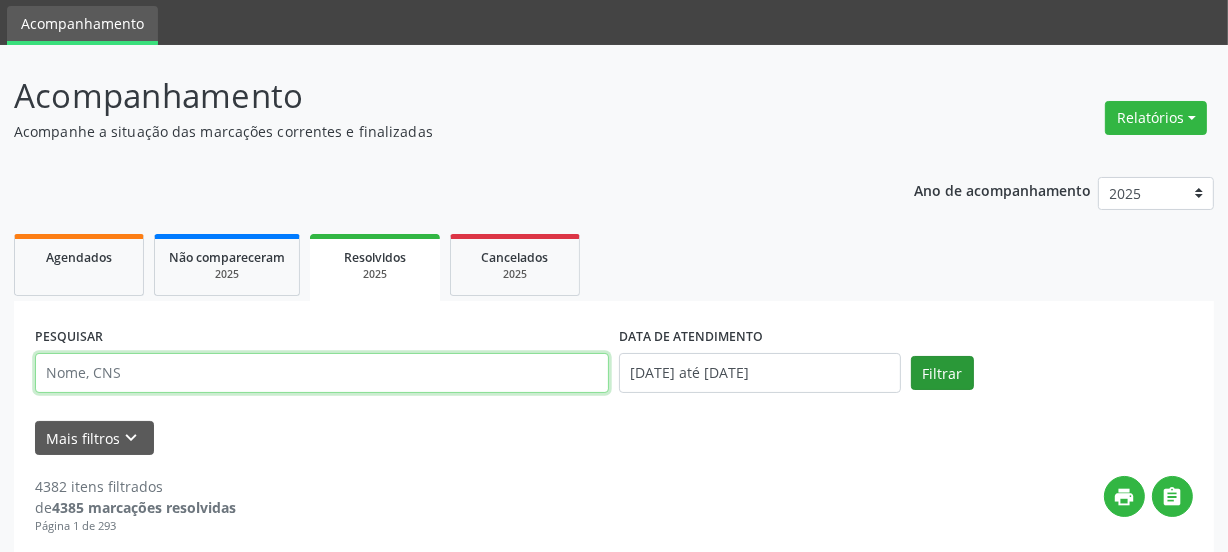 paste on "[NUMBER]" 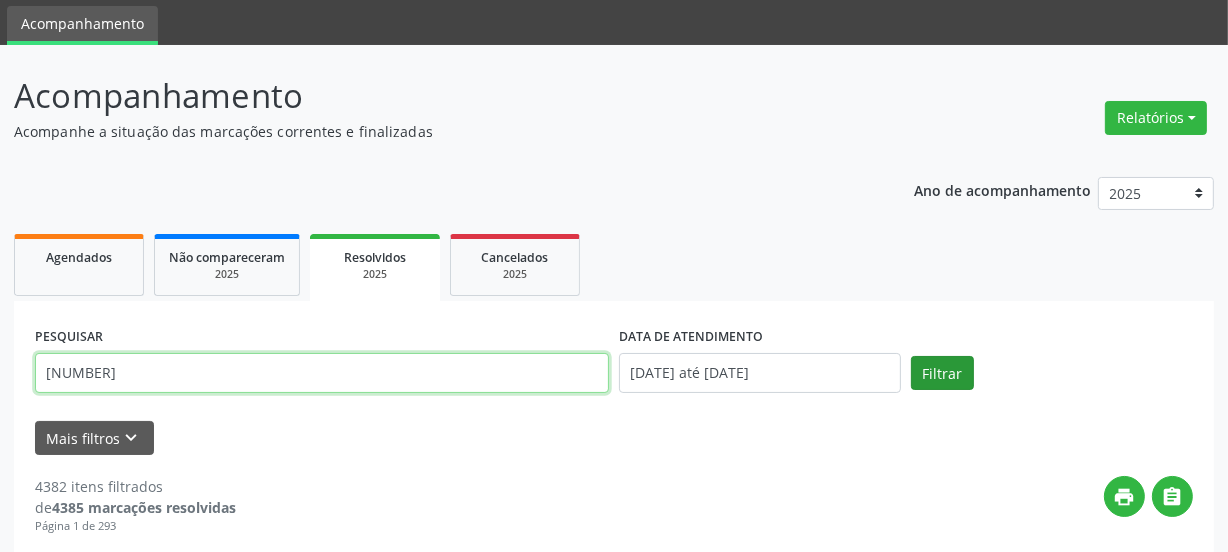 type on "[NUMBER]" 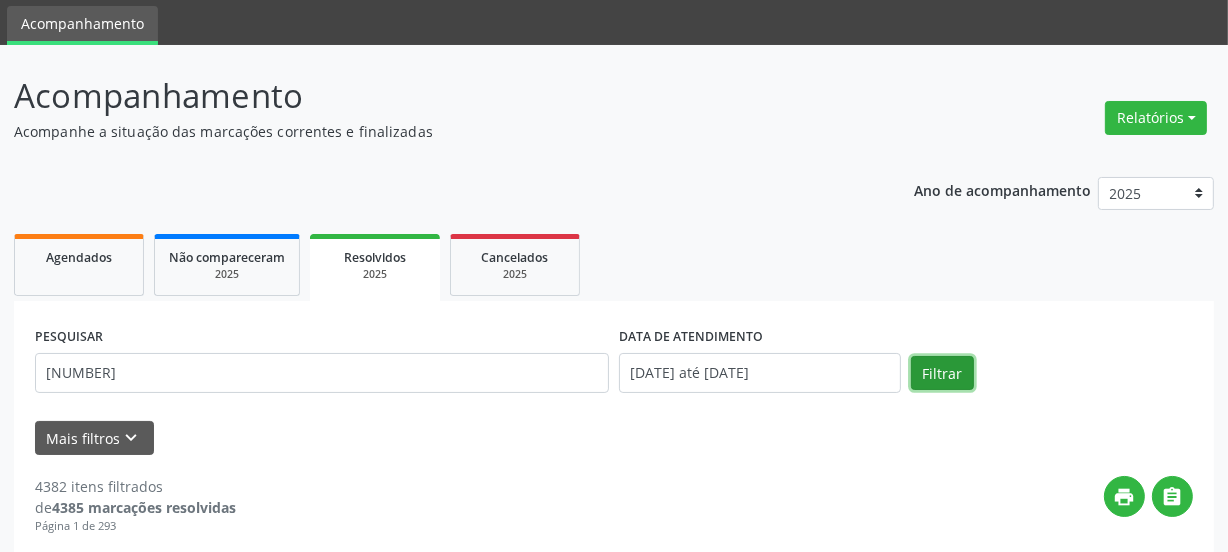 click on "Filtrar" at bounding box center (942, 373) 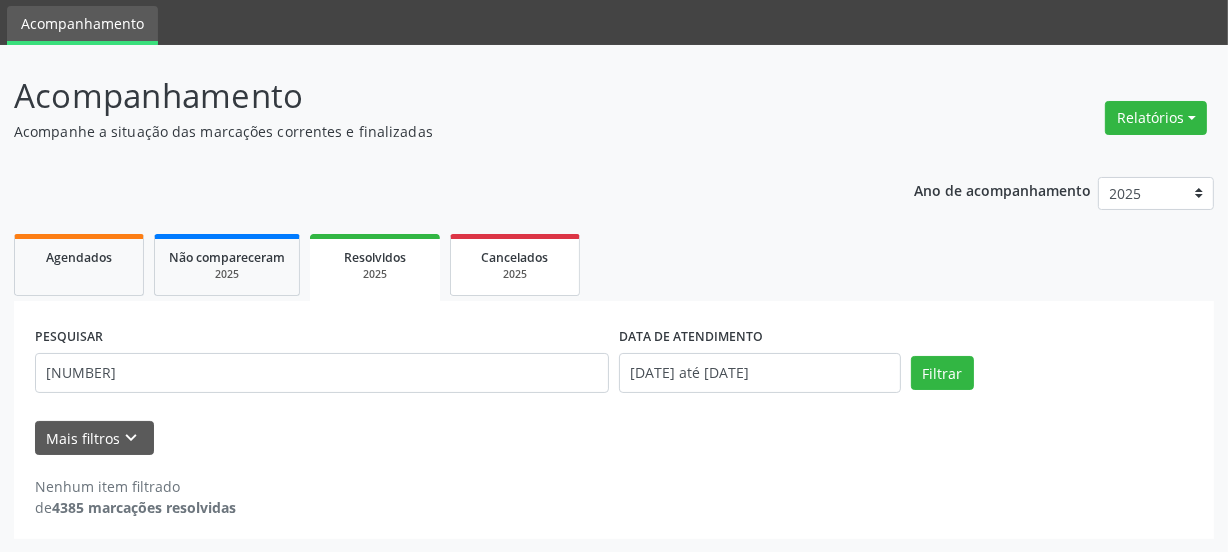 click on "Cancelados" at bounding box center (515, 257) 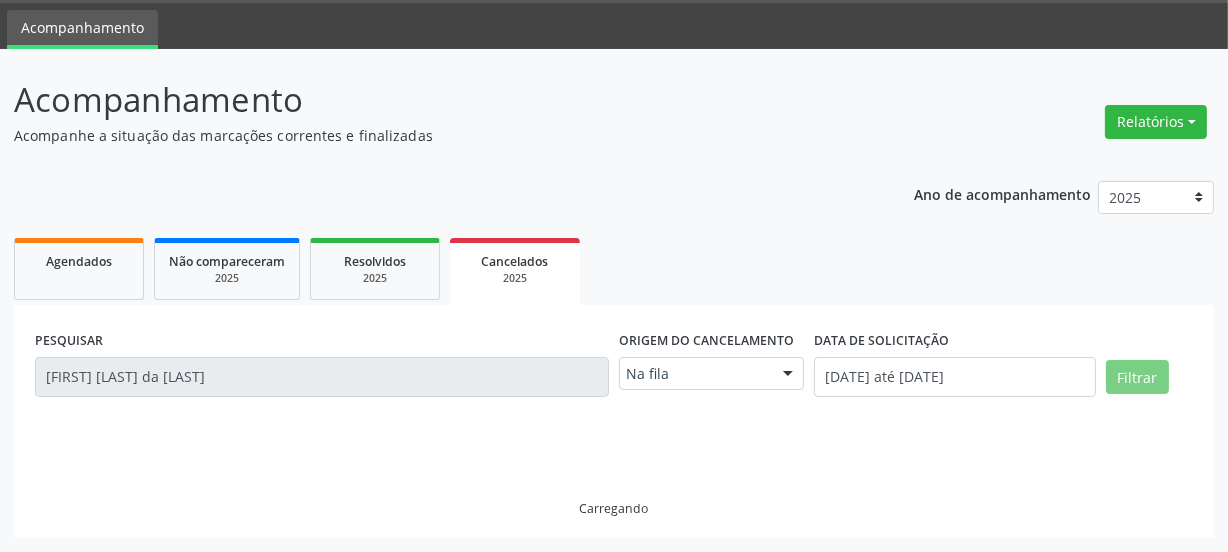 scroll, scrollTop: 17, scrollLeft: 0, axis: vertical 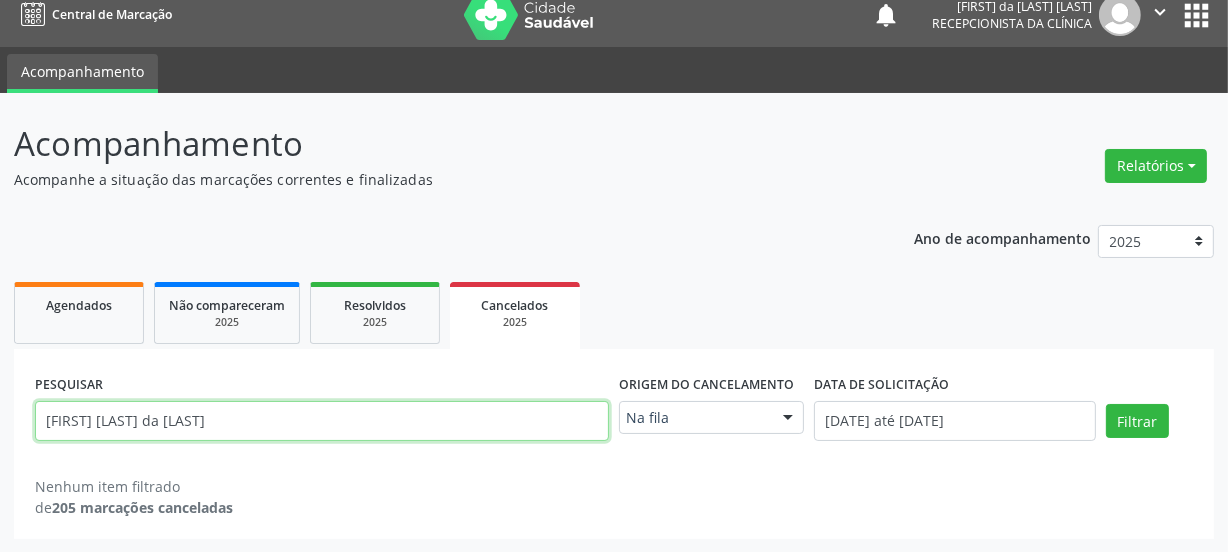 click on "[FIRST] [LAST] da [LAST]" at bounding box center (322, 421) 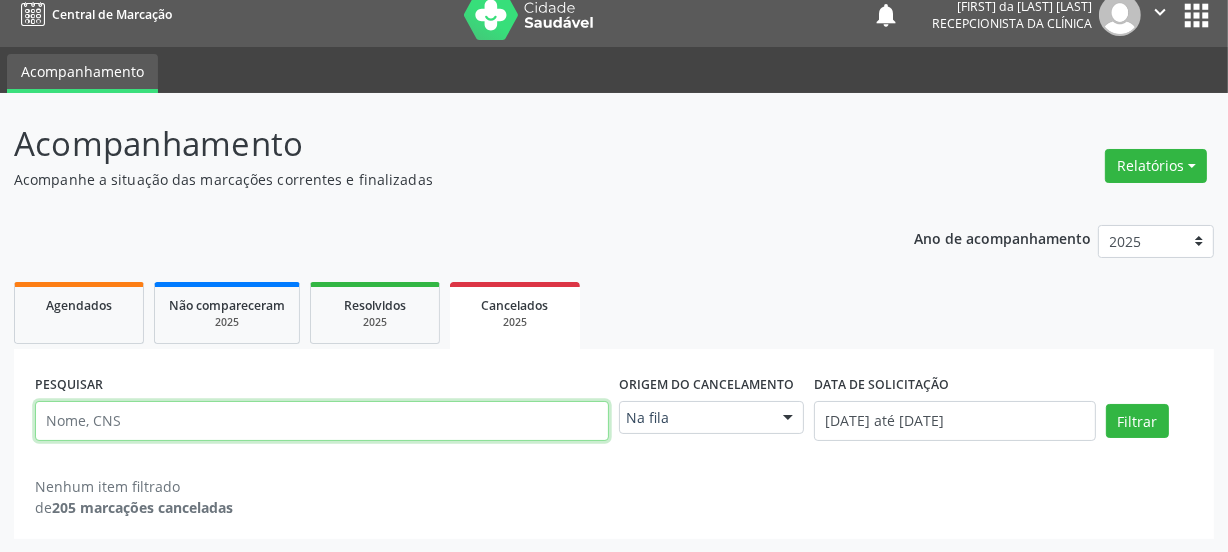 click at bounding box center (322, 421) 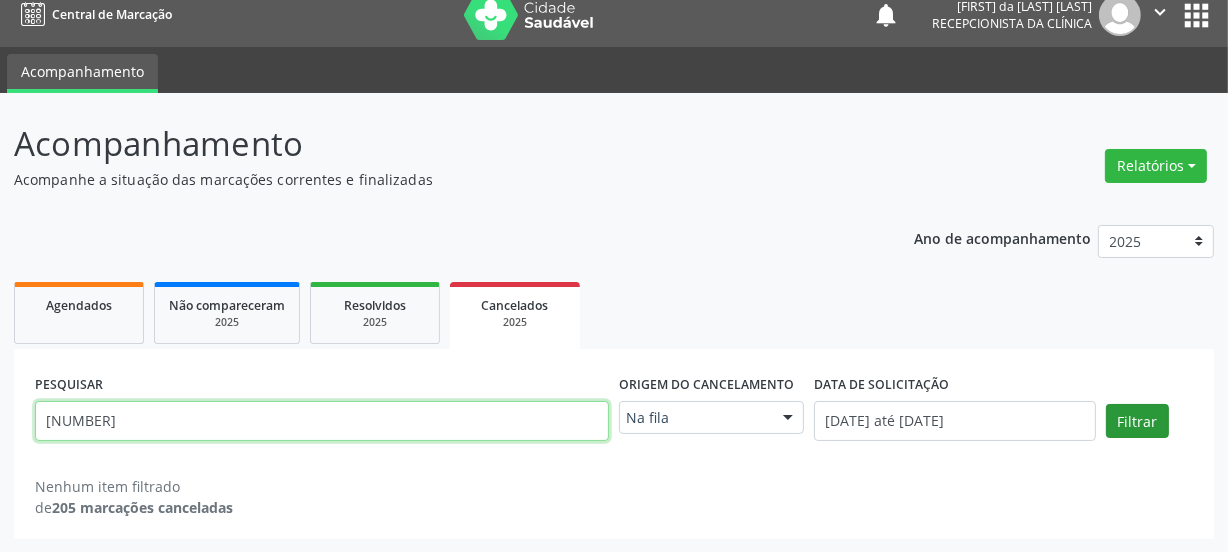 type on "[NUMBER]" 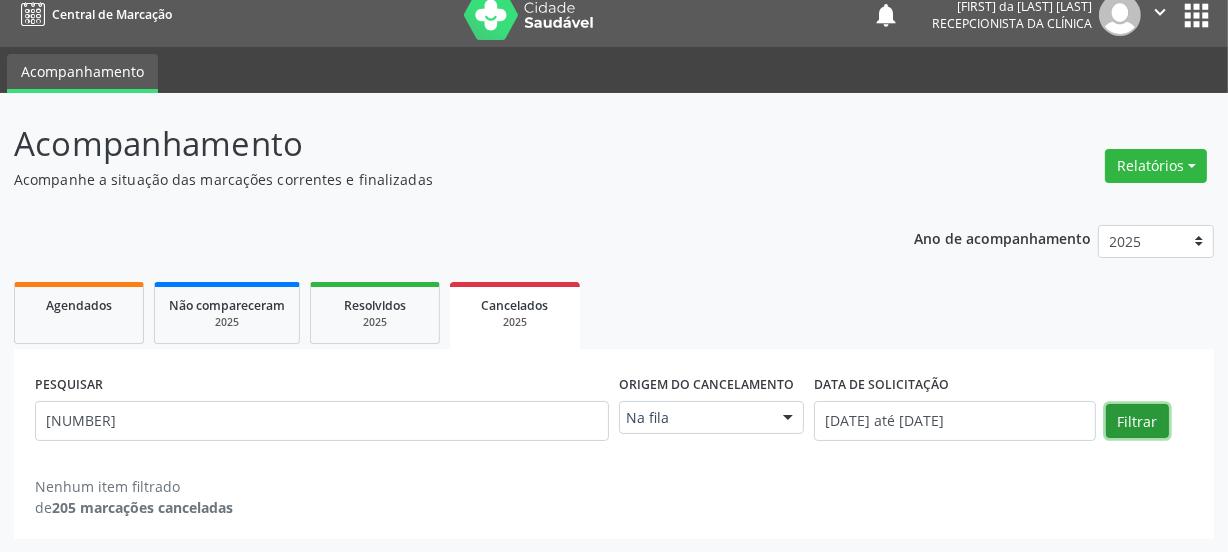 click on "Filtrar" at bounding box center [1137, 421] 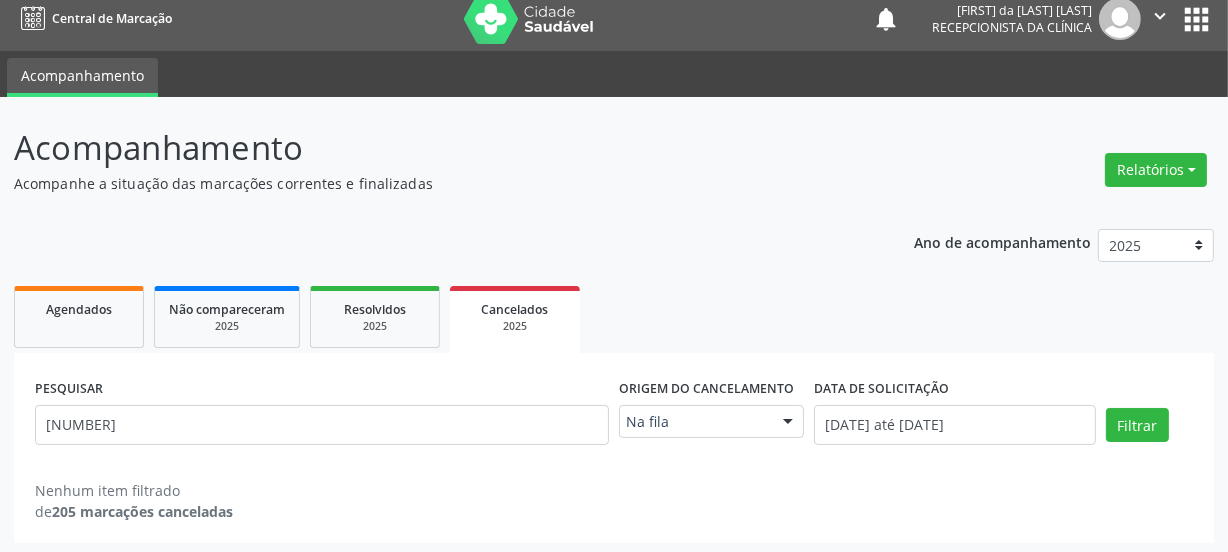 scroll, scrollTop: 17, scrollLeft: 0, axis: vertical 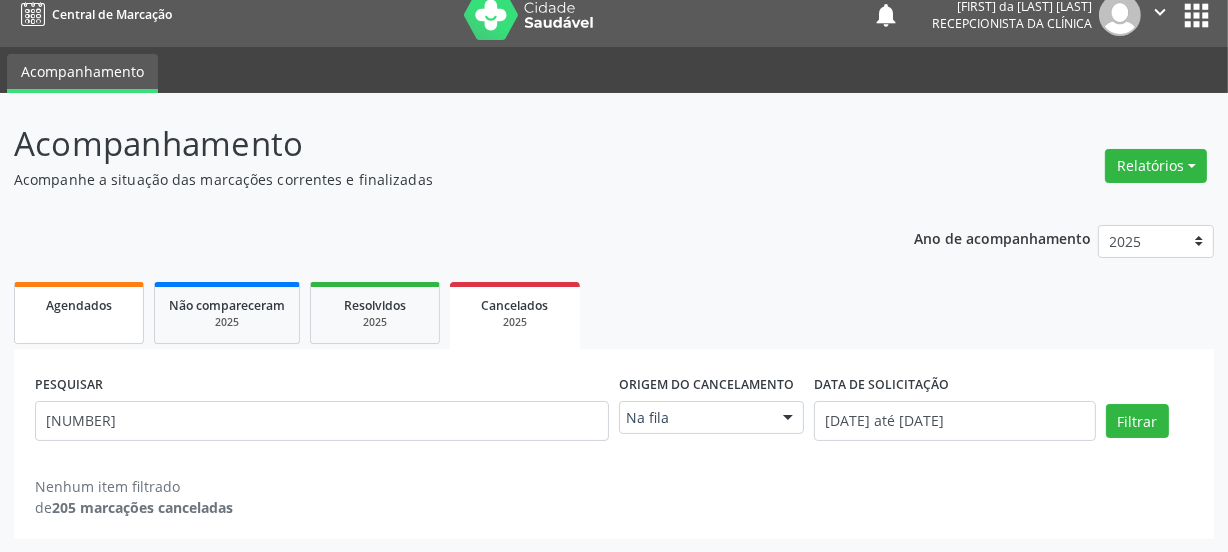 click on "Agendados" at bounding box center [79, 313] 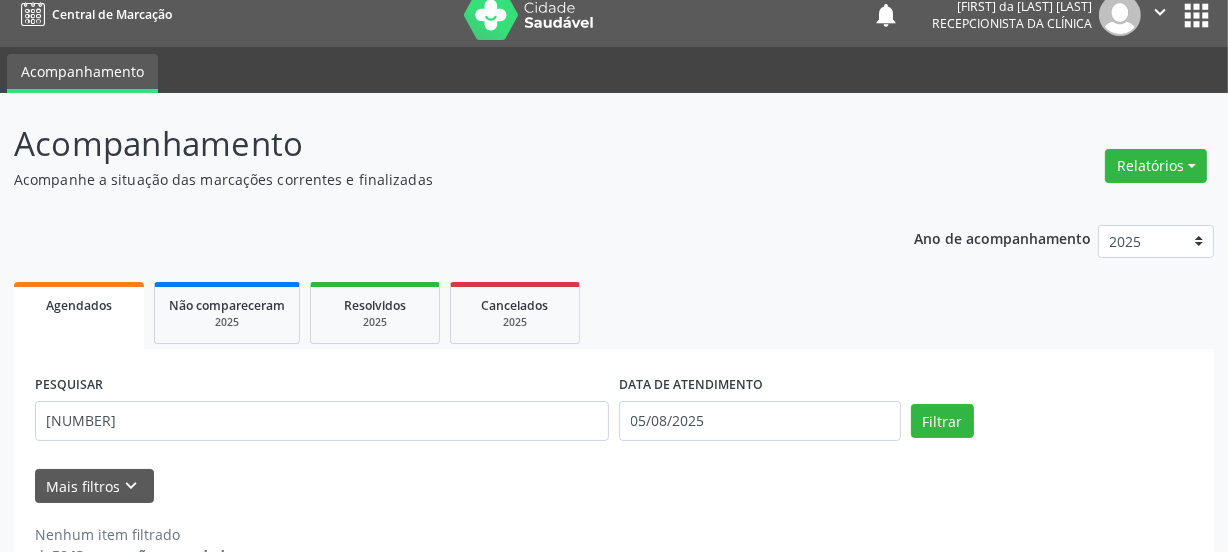 scroll, scrollTop: 65, scrollLeft: 0, axis: vertical 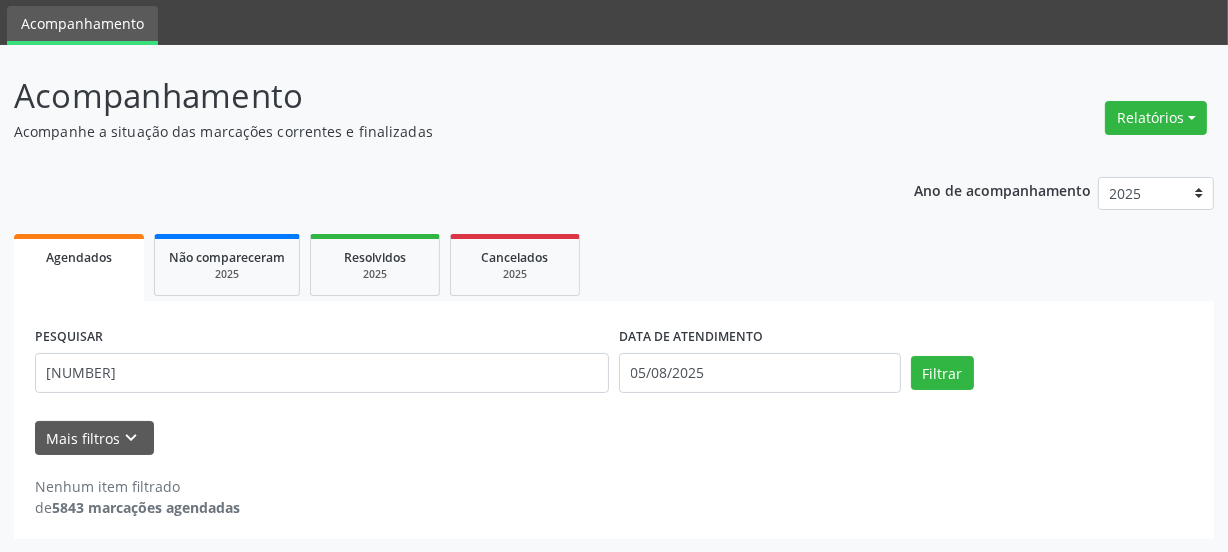 click on "PESQUISAR
[NUMBER]
DATA DE ATENDIMENTO
[DATE]
Filtrar" at bounding box center (614, 364) 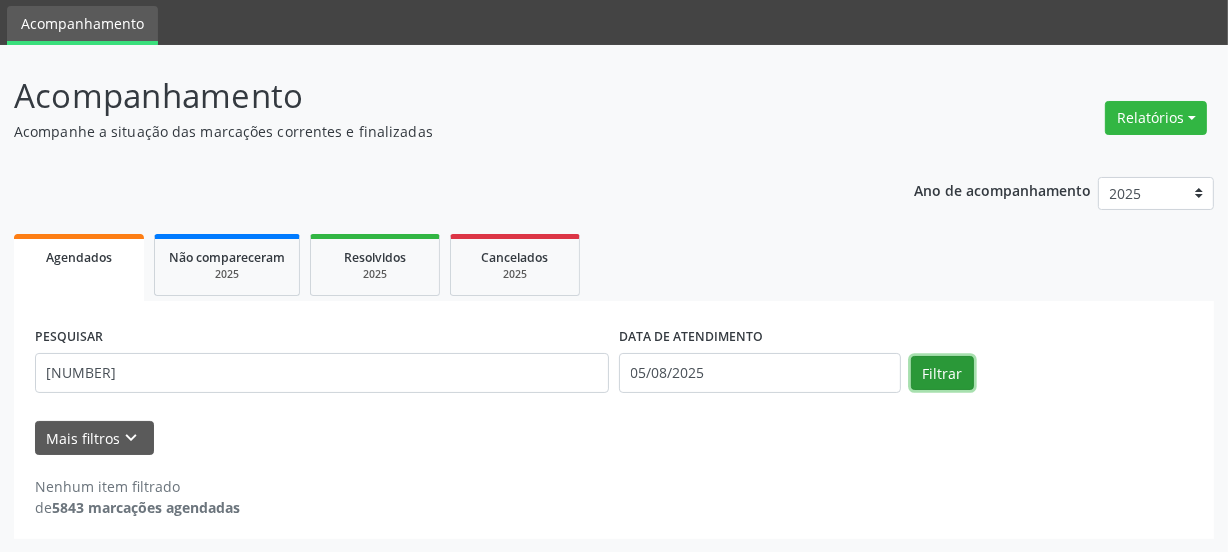 click on "Filtrar" at bounding box center (942, 373) 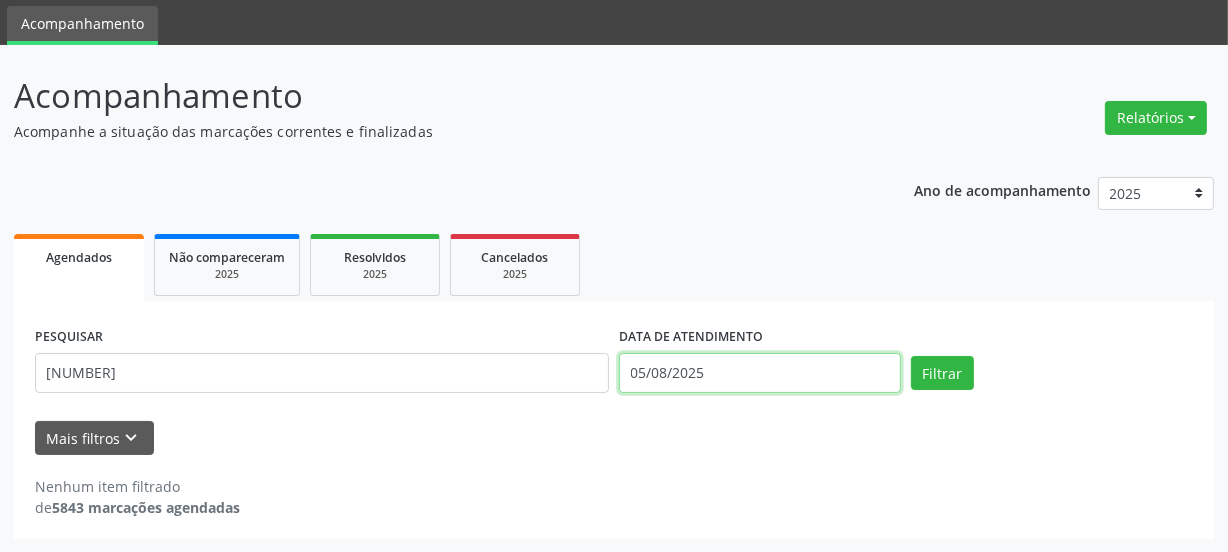 click on "05/08/2025" at bounding box center [760, 373] 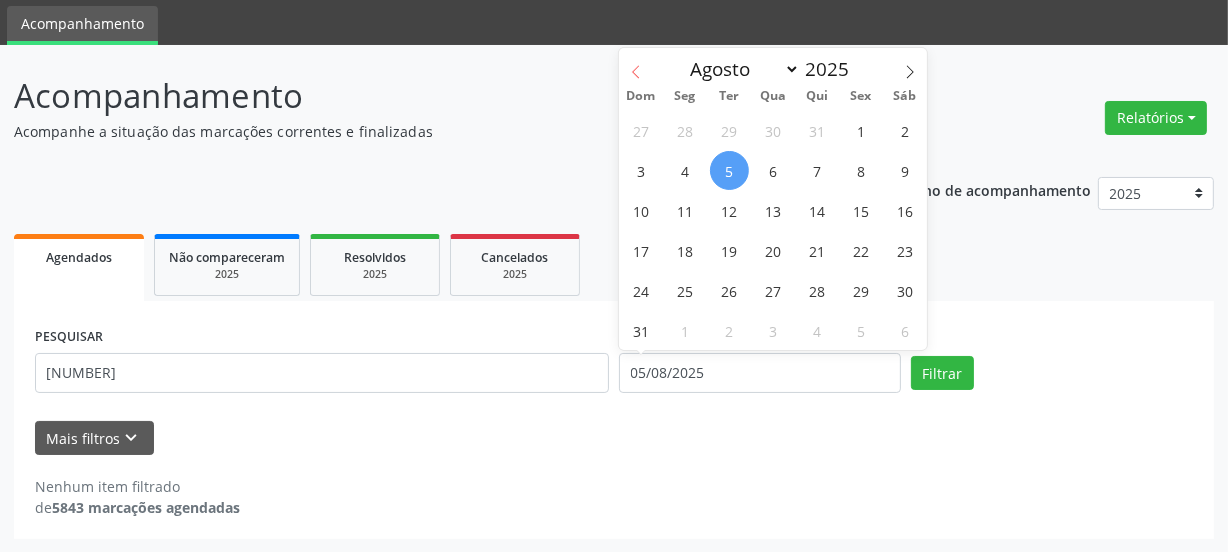 click 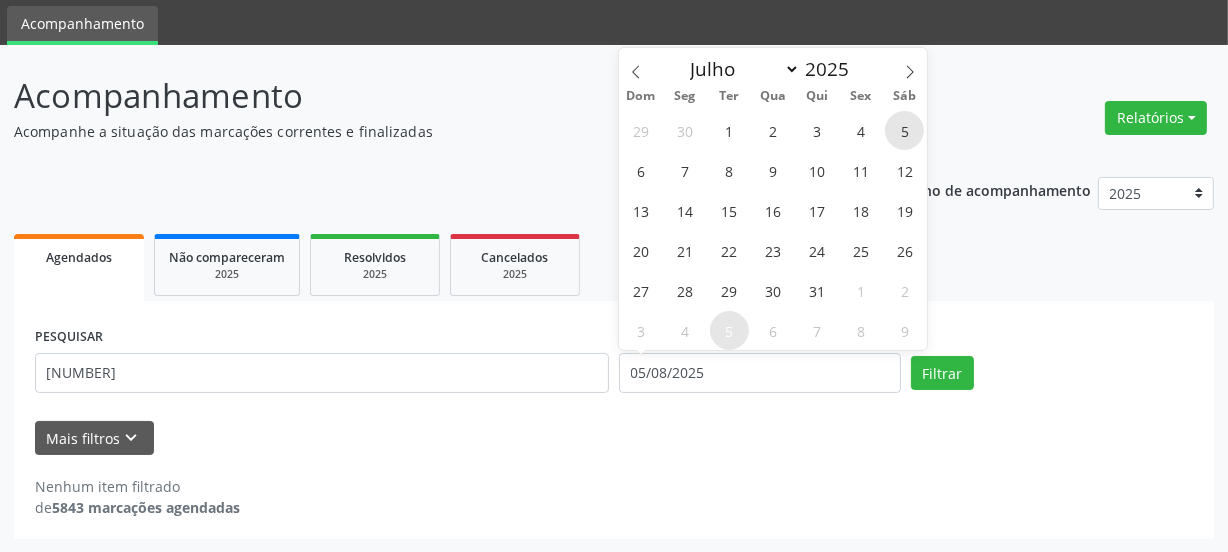 click on "5" at bounding box center [904, 130] 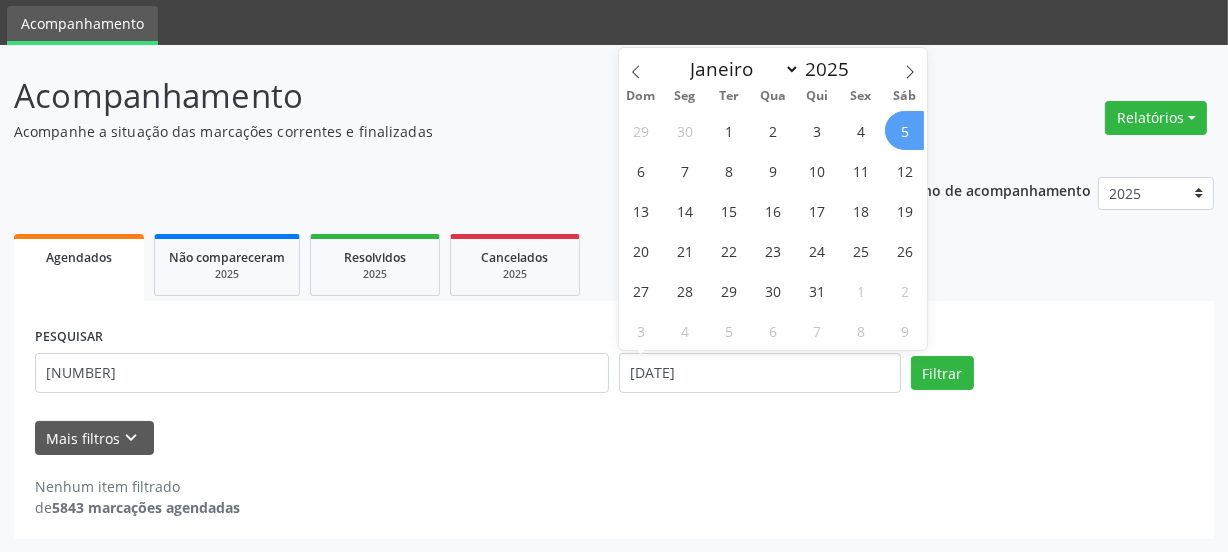 click on "5" at bounding box center (904, 130) 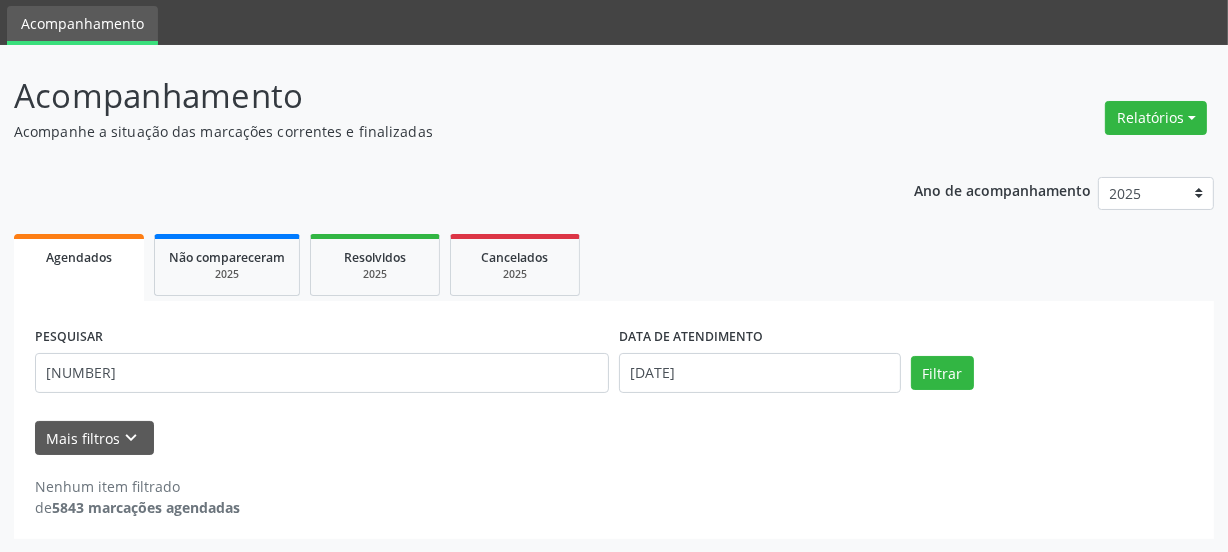 click on "Acompanhamento
Acompanhe a situação das marcações correntes e finalizadas
Relatórios
Agendamentos
Procedimentos realizados" at bounding box center [614, 106] 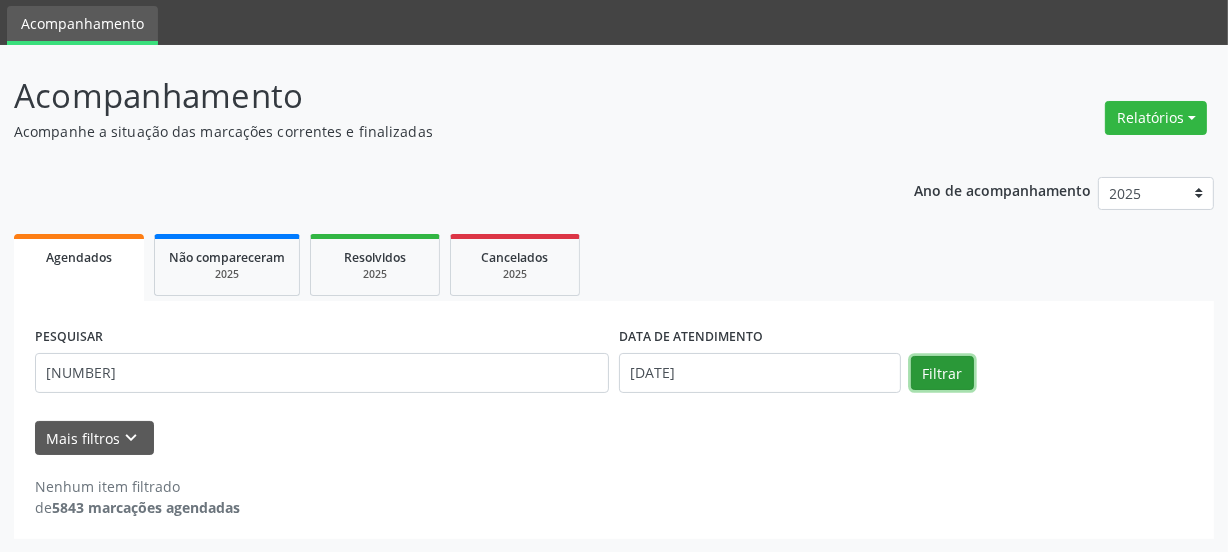 click on "Filtrar" at bounding box center (942, 373) 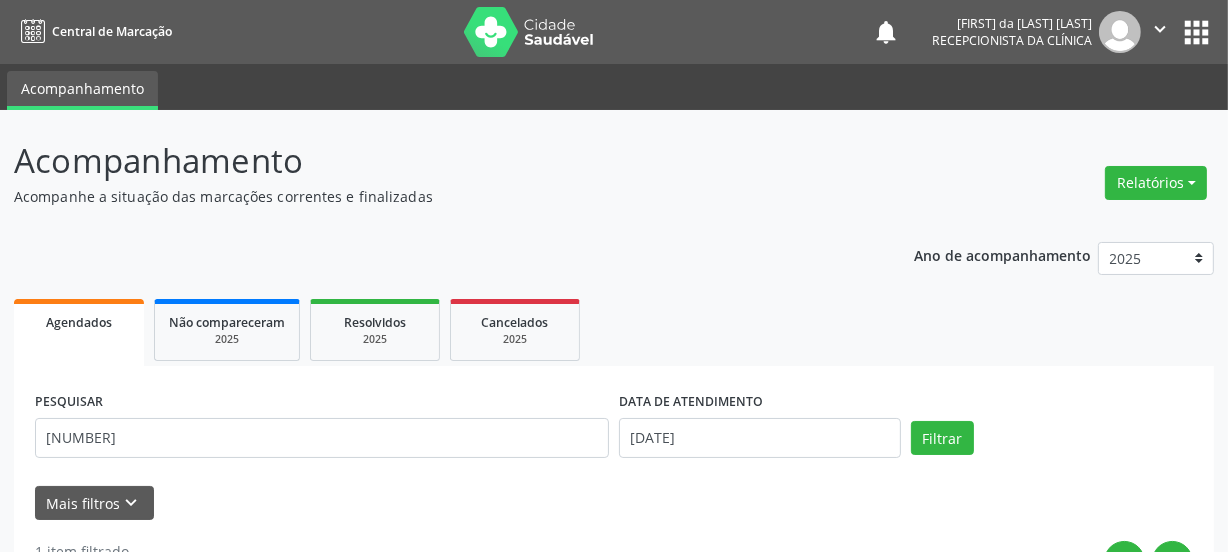 scroll, scrollTop: 352, scrollLeft: 0, axis: vertical 